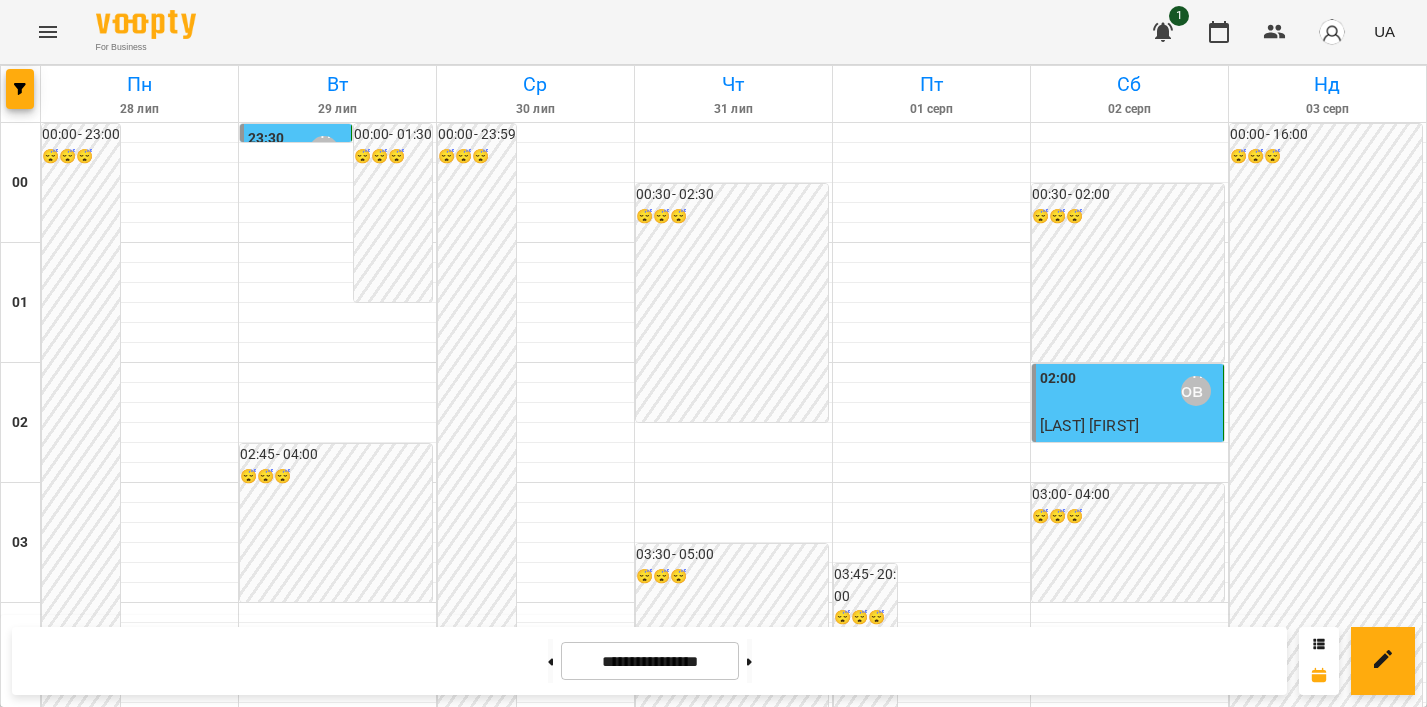 scroll, scrollTop: 0, scrollLeft: 0, axis: both 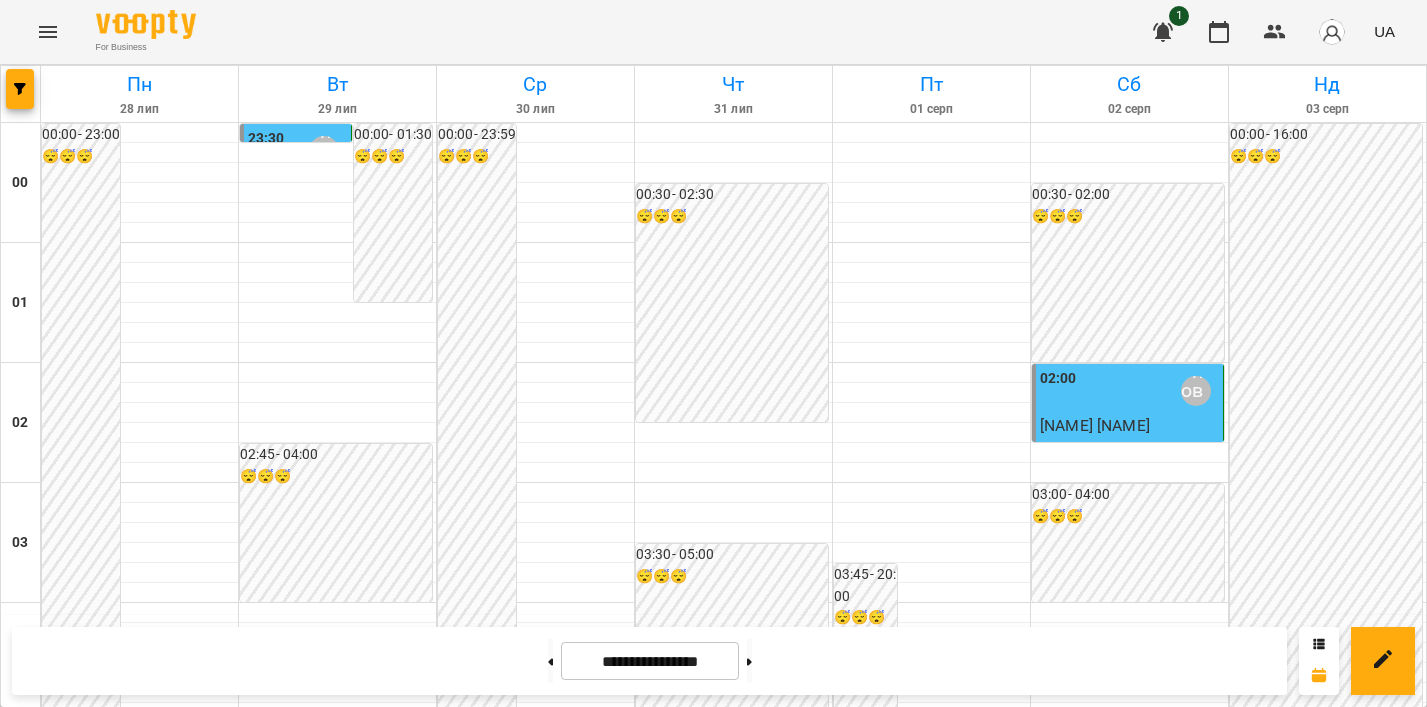 click at bounding box center (48, 32) 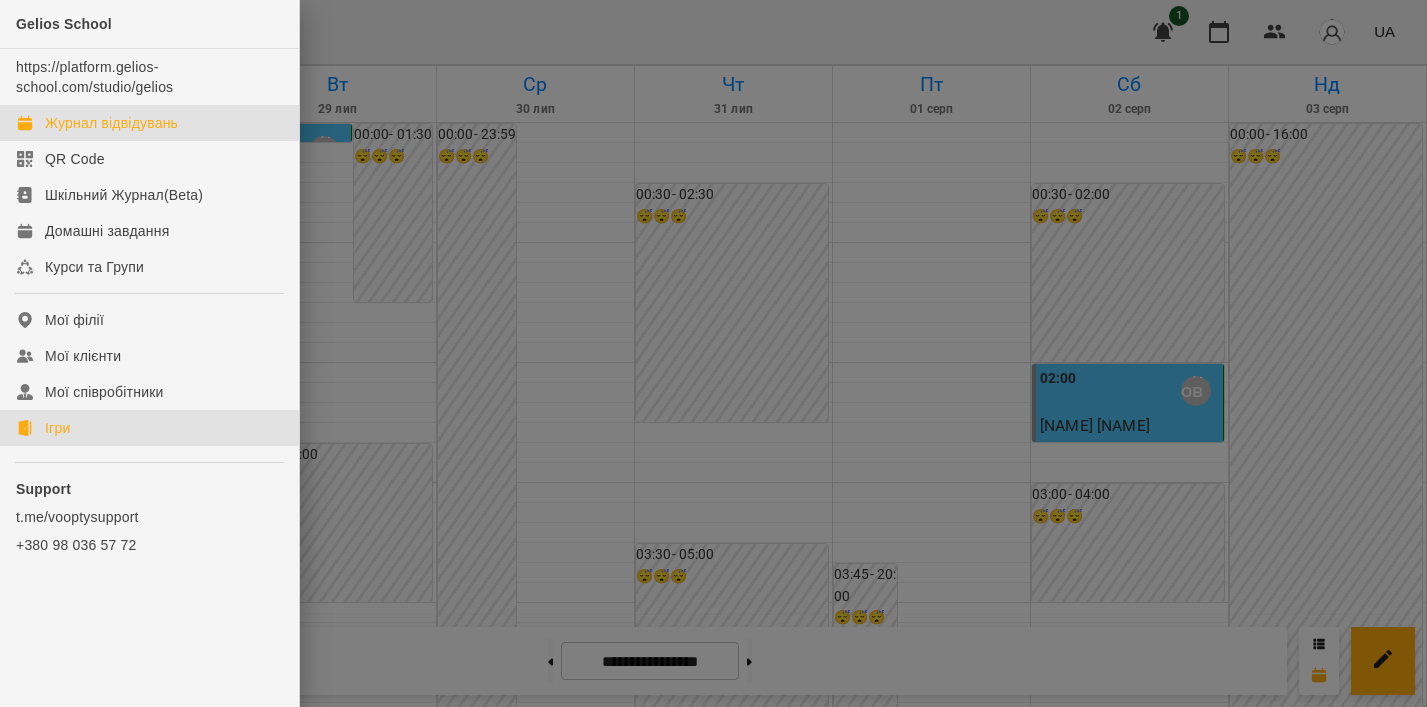 click on "Ігри" at bounding box center [57, 428] 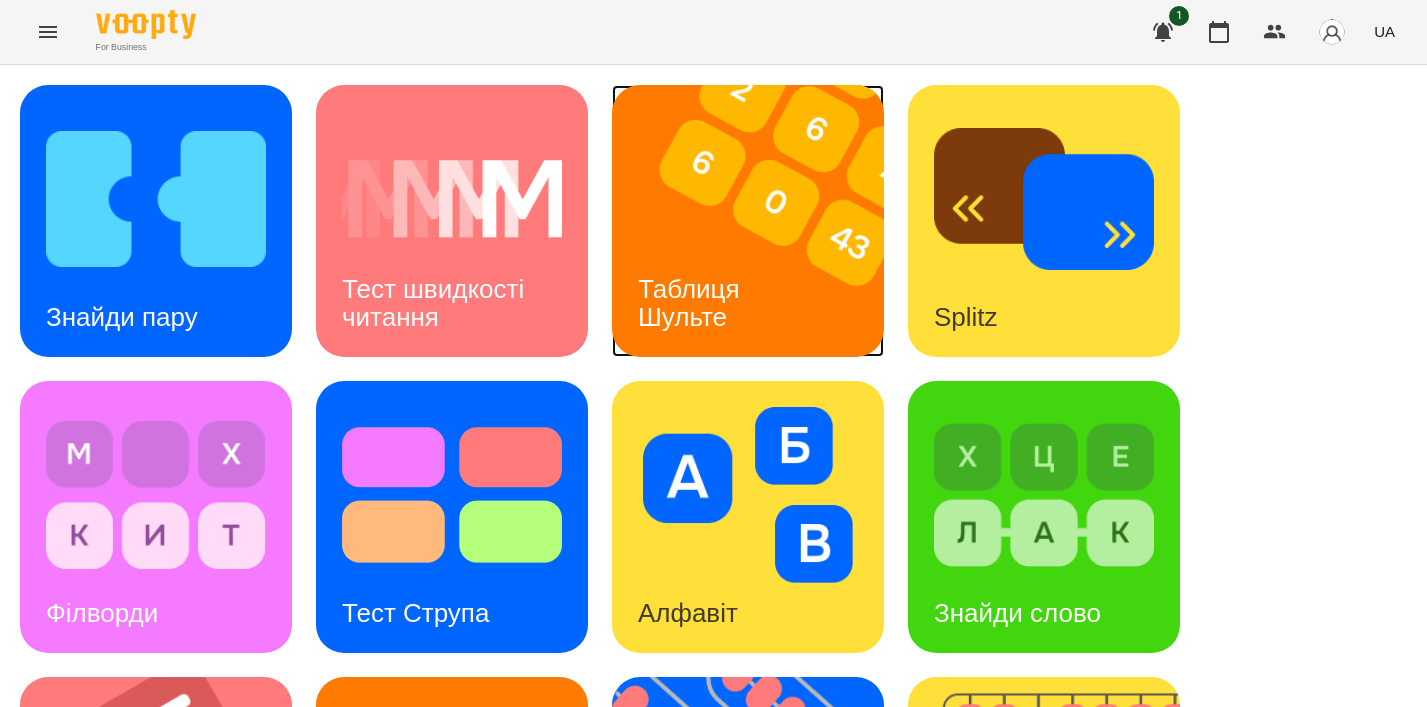 click at bounding box center (760, 221) 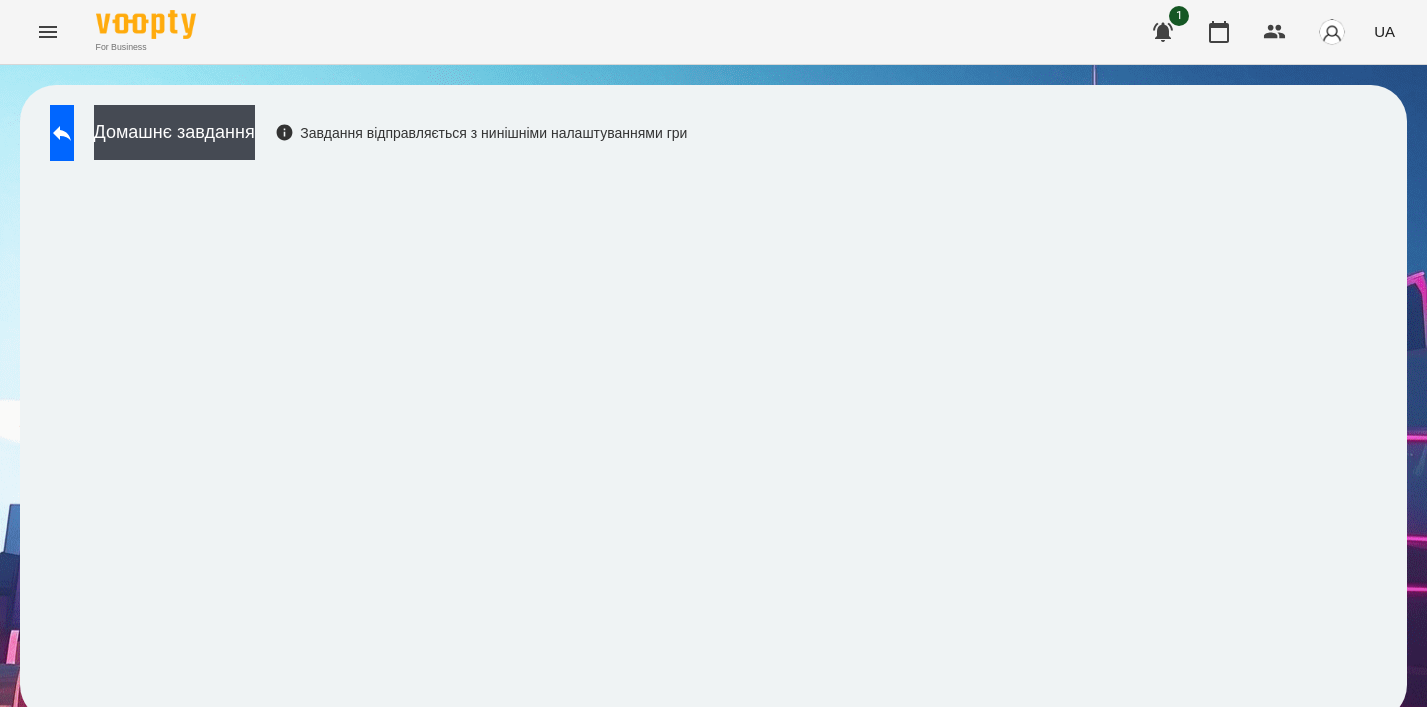 scroll, scrollTop: 14, scrollLeft: 0, axis: vertical 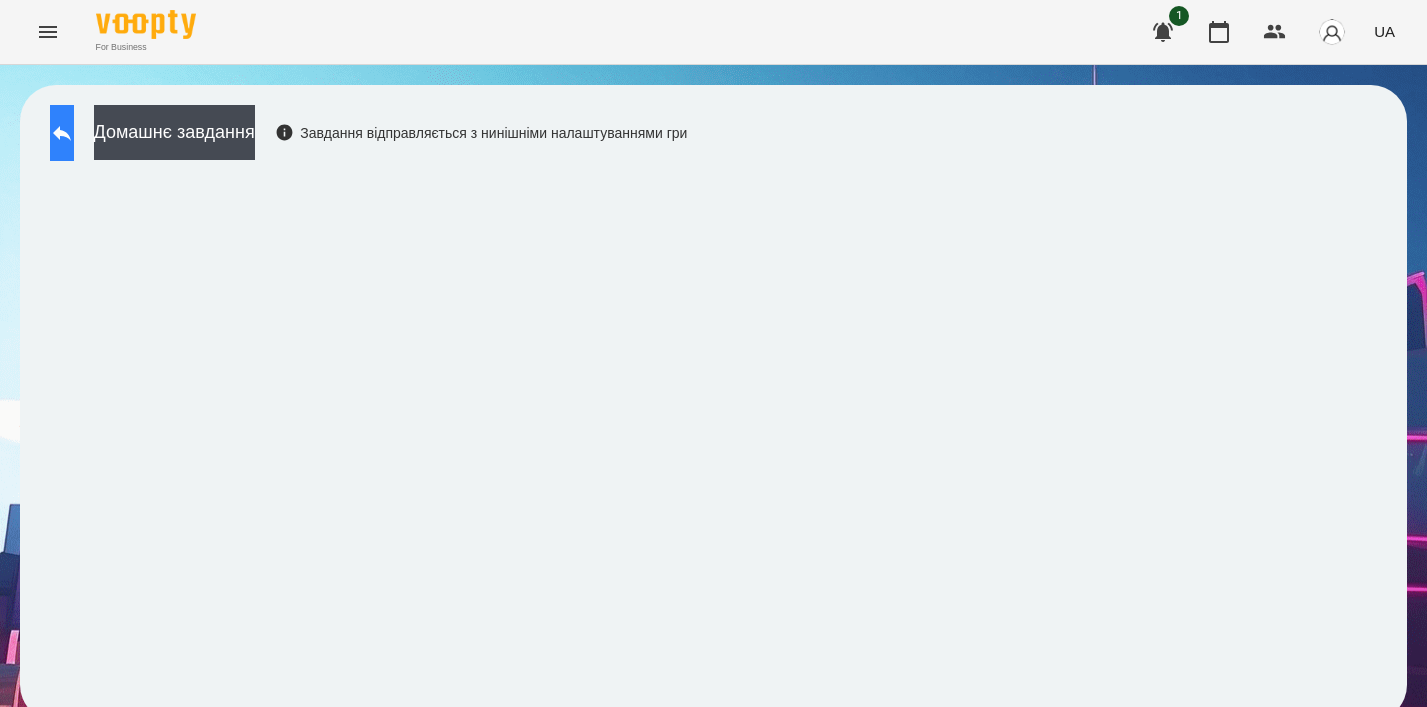 click at bounding box center (62, 133) 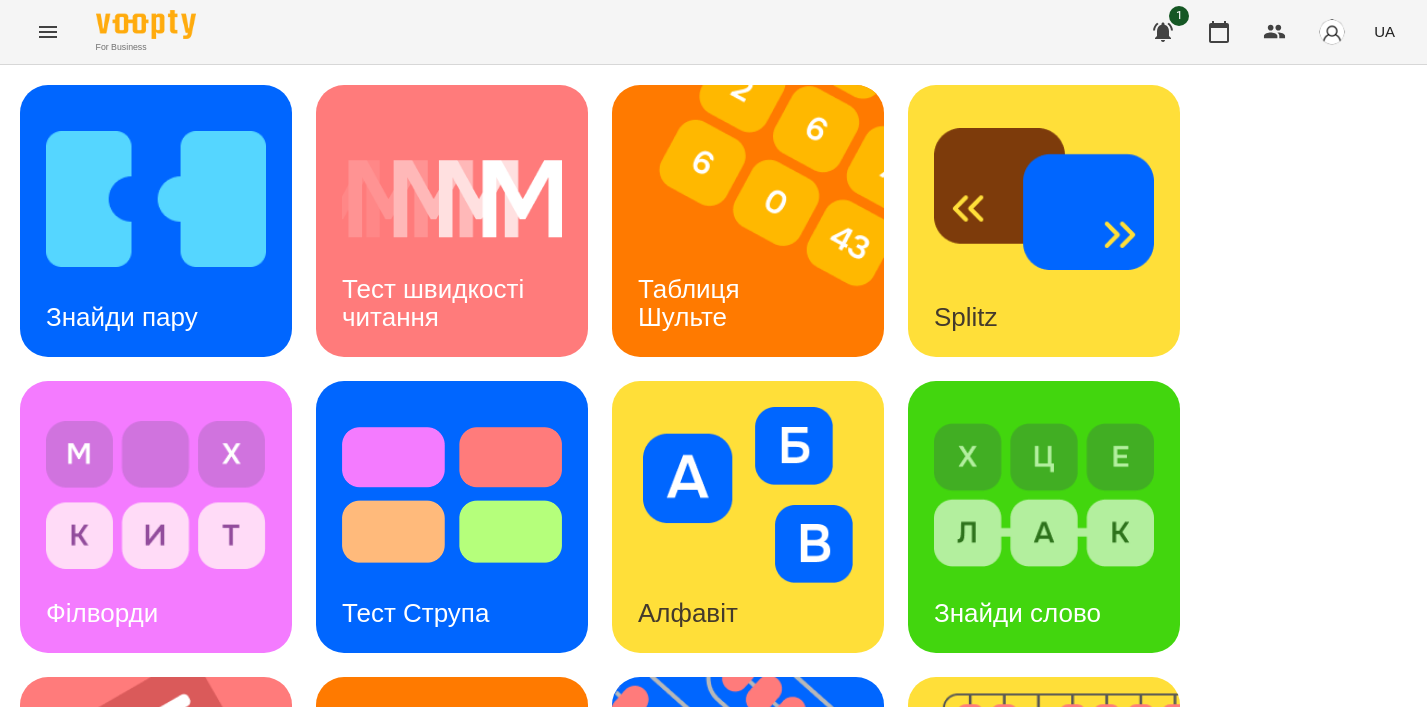 scroll, scrollTop: 459, scrollLeft: 0, axis: vertical 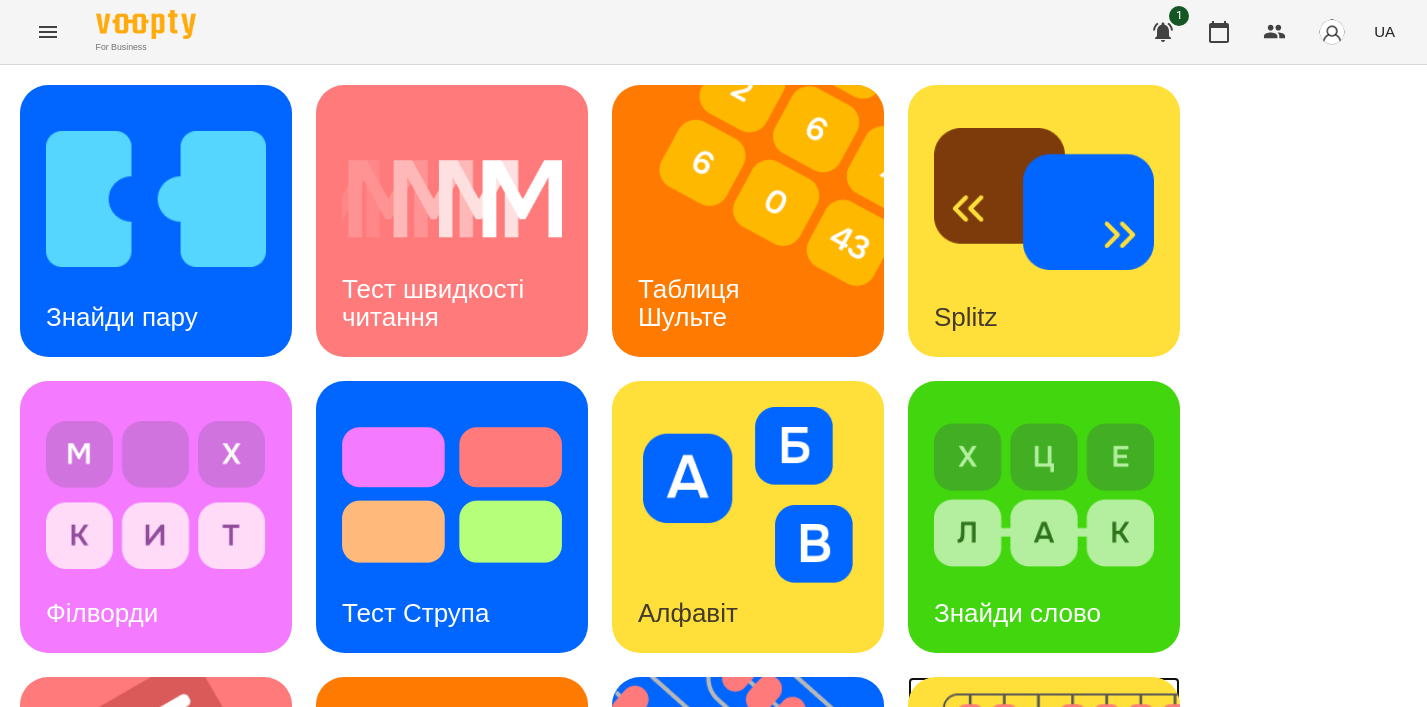 click at bounding box center [1056, 813] 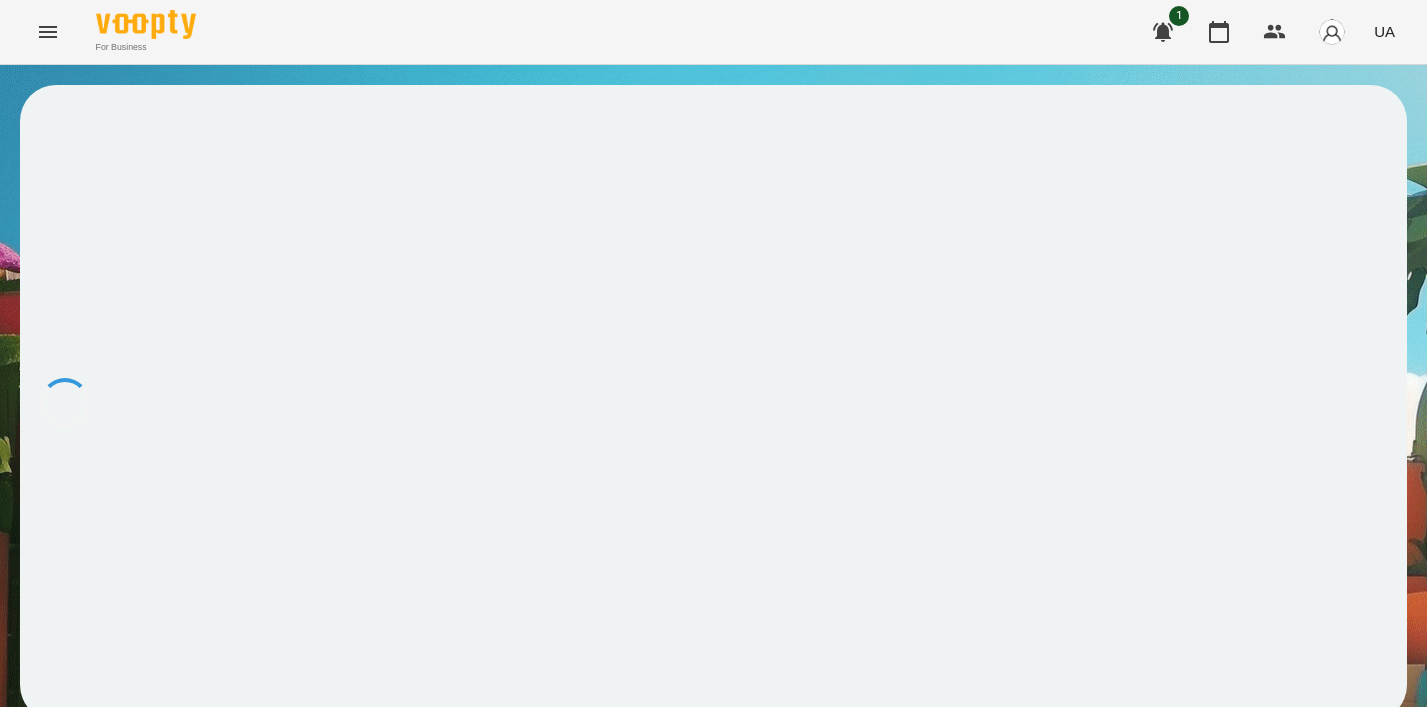 scroll, scrollTop: 0, scrollLeft: 0, axis: both 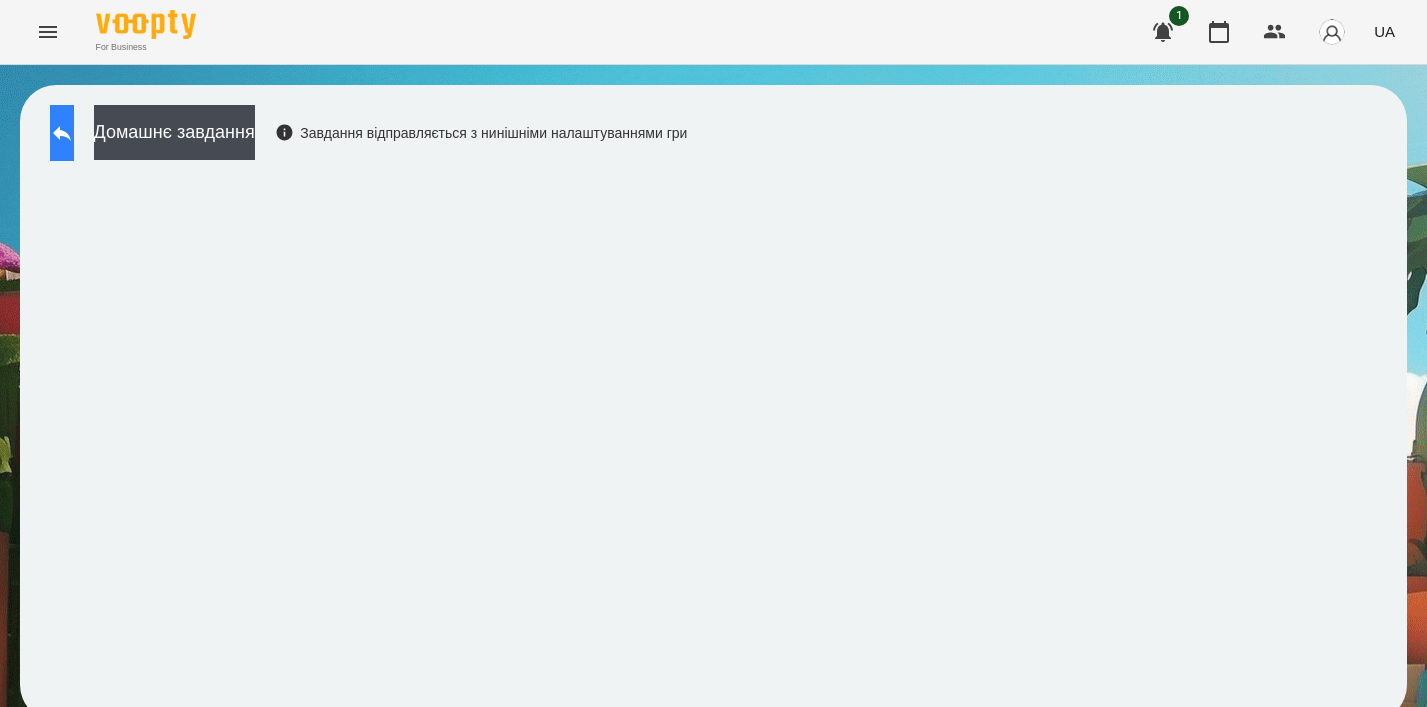 click at bounding box center [62, 133] 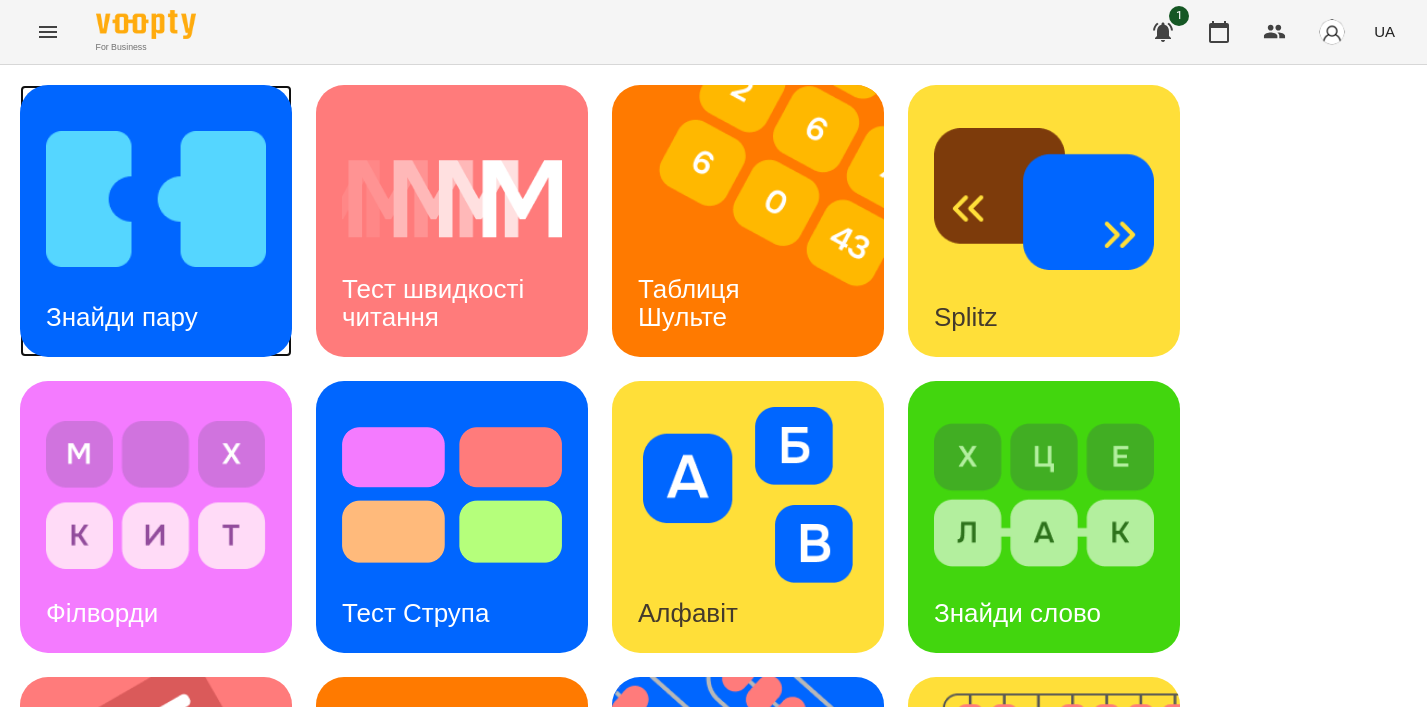 click at bounding box center [156, 199] 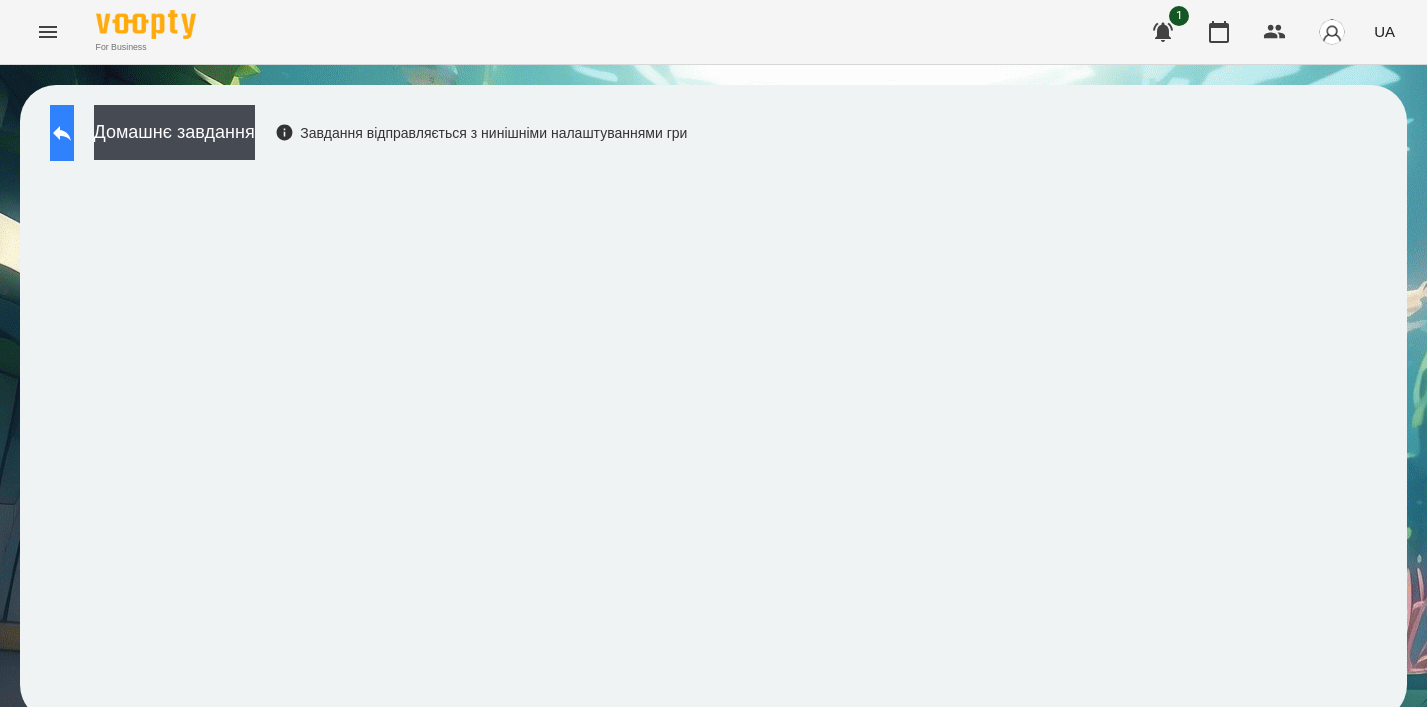 click at bounding box center (62, 133) 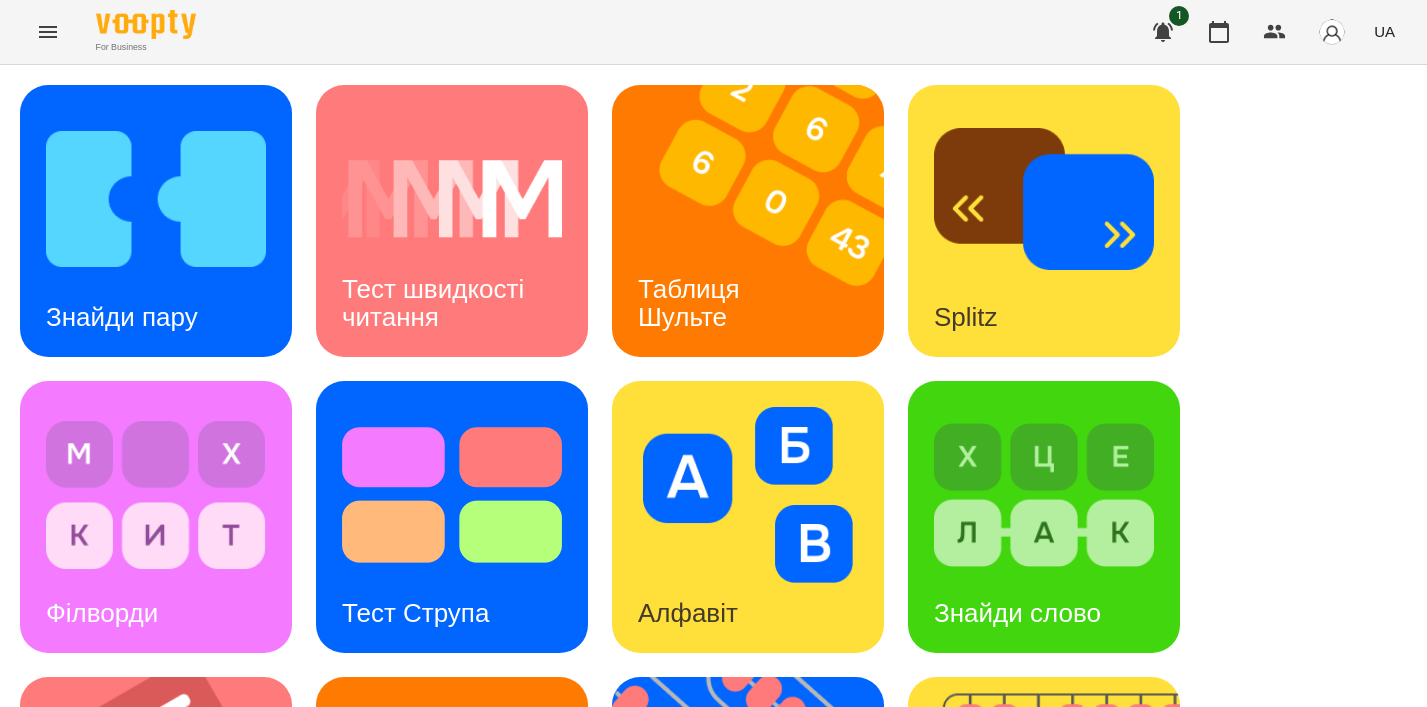 scroll, scrollTop: 741, scrollLeft: 0, axis: vertical 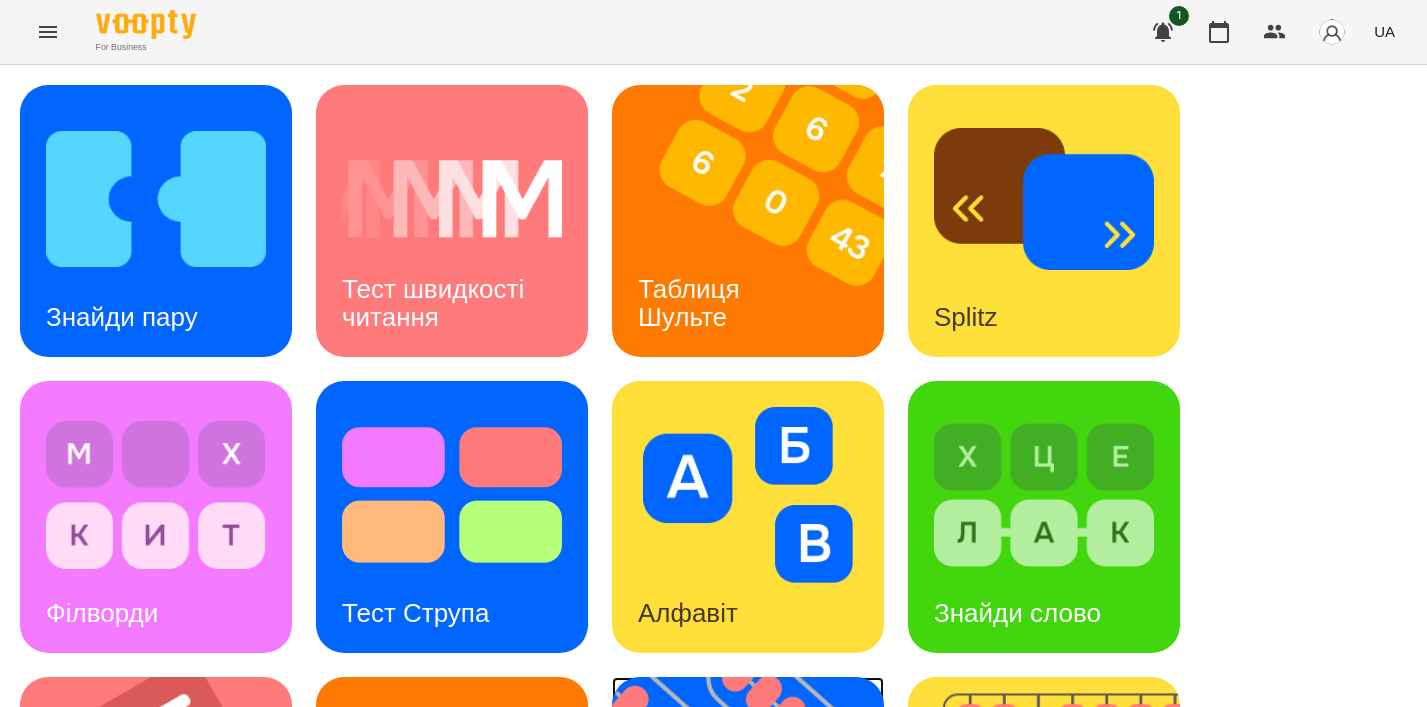 click on "Флешкарти" at bounding box center [706, 909] 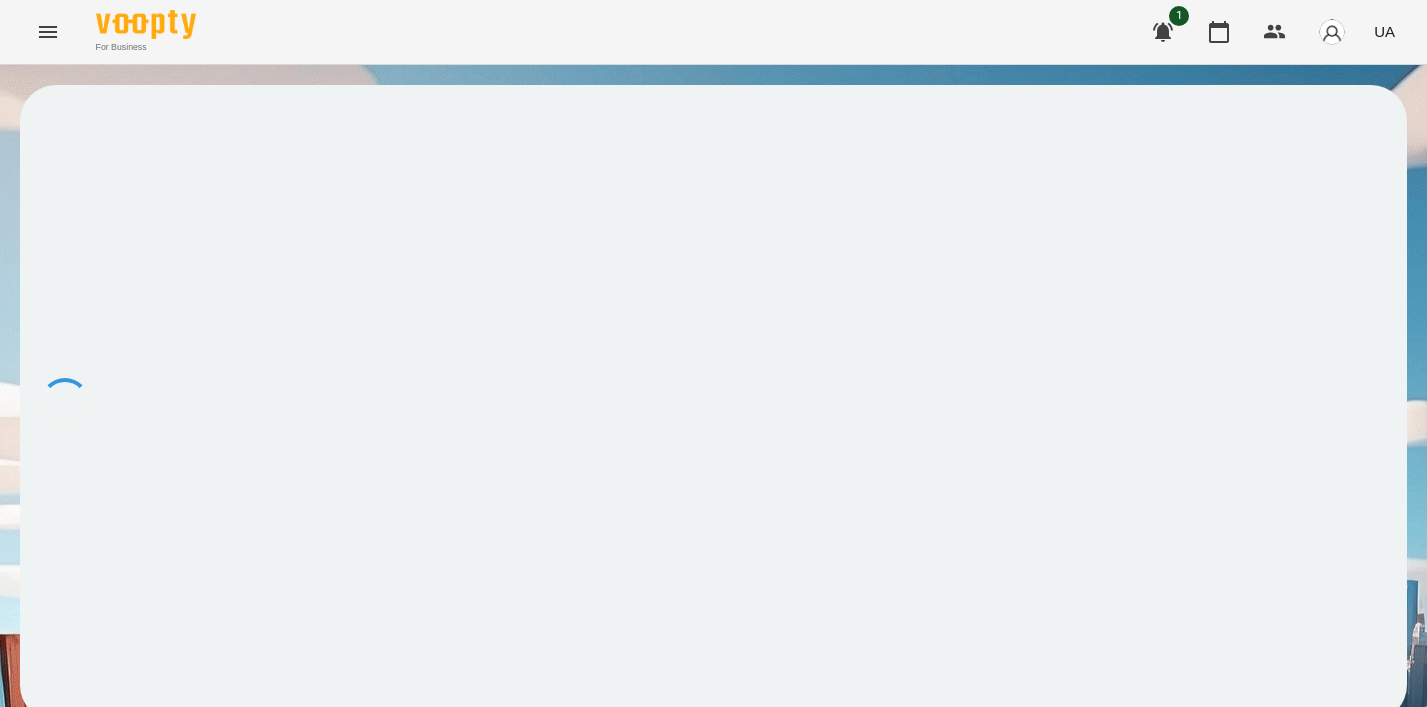 scroll, scrollTop: 0, scrollLeft: 0, axis: both 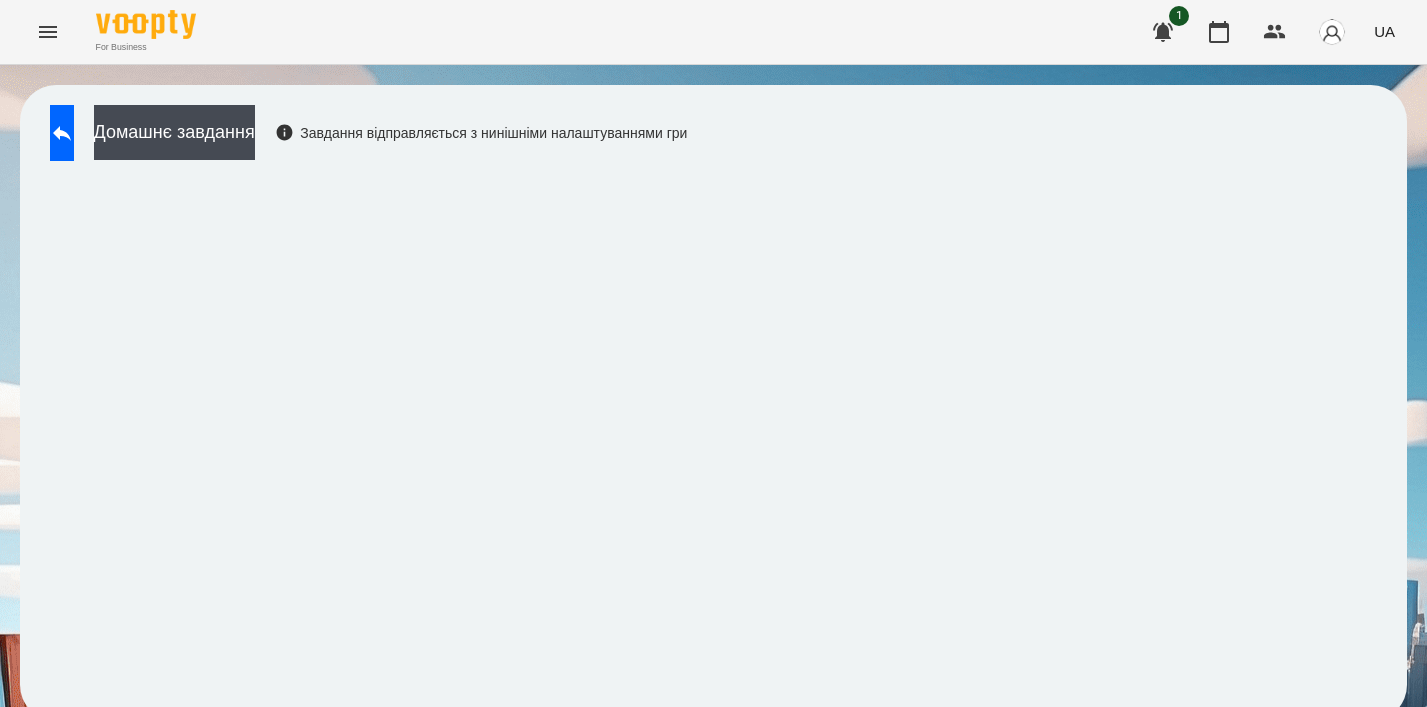 click 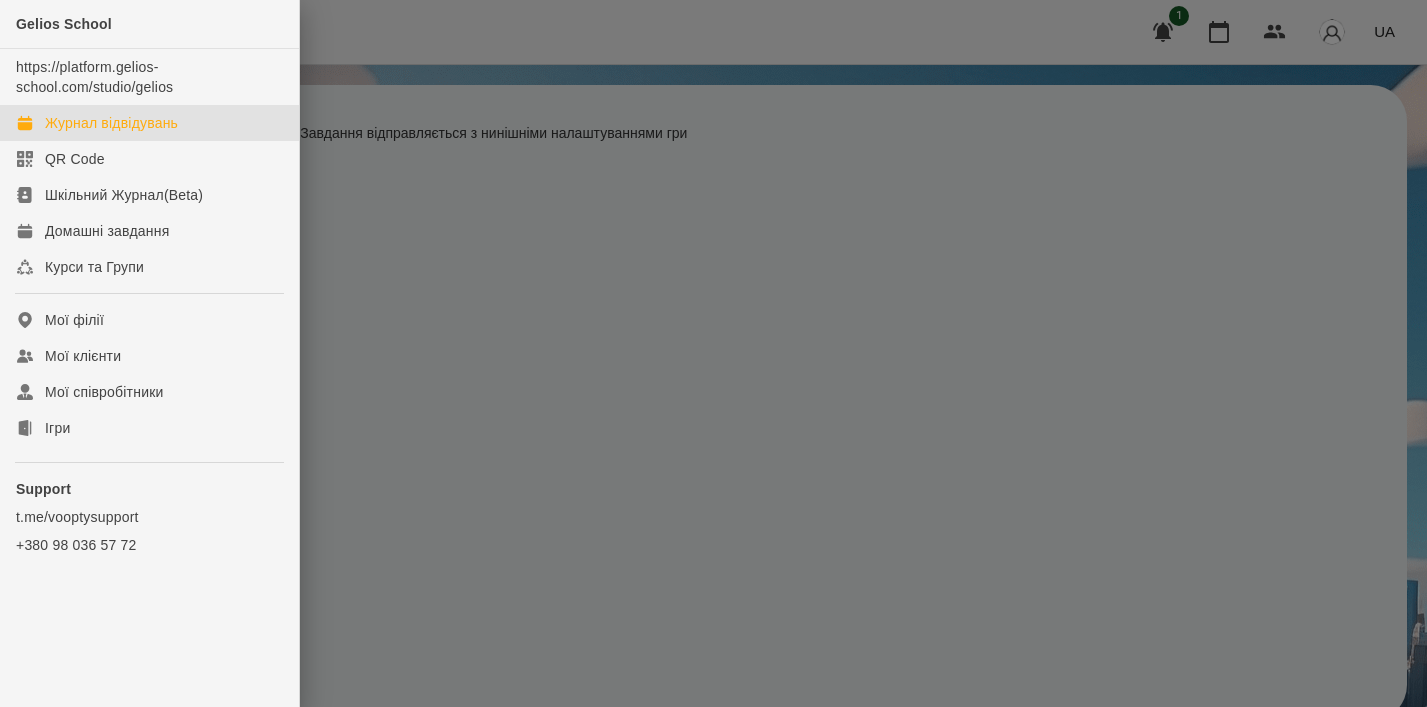 click on "Журнал відвідувань" at bounding box center (111, 123) 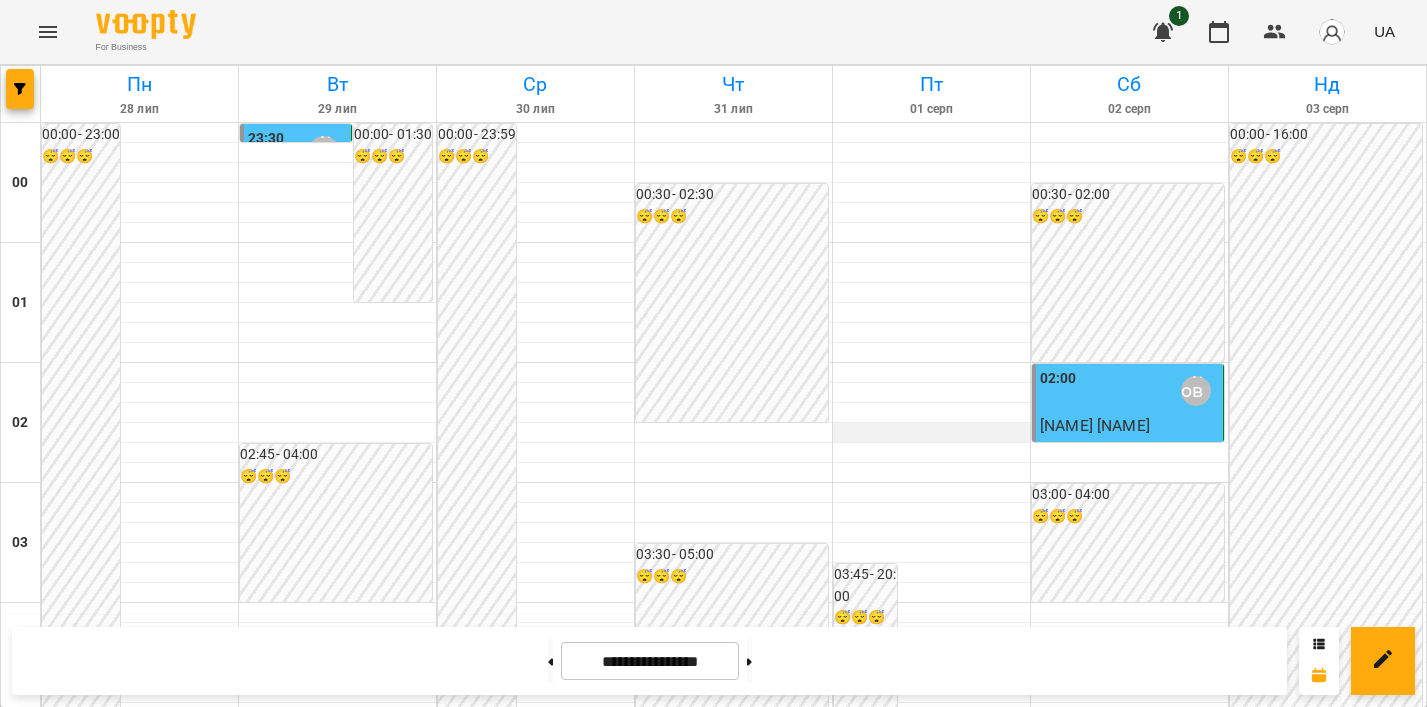 scroll, scrollTop: 2386, scrollLeft: 0, axis: vertical 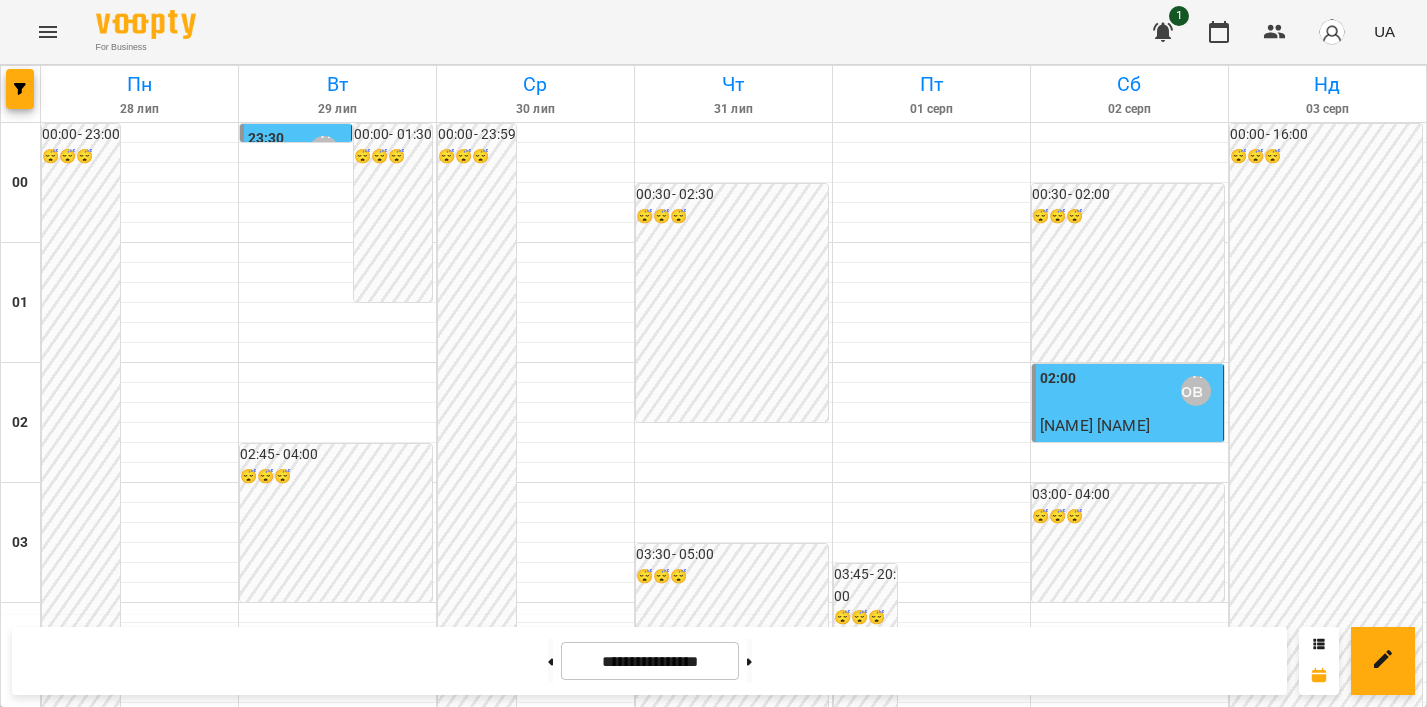 click on "0" at bounding box center (891, 2706) 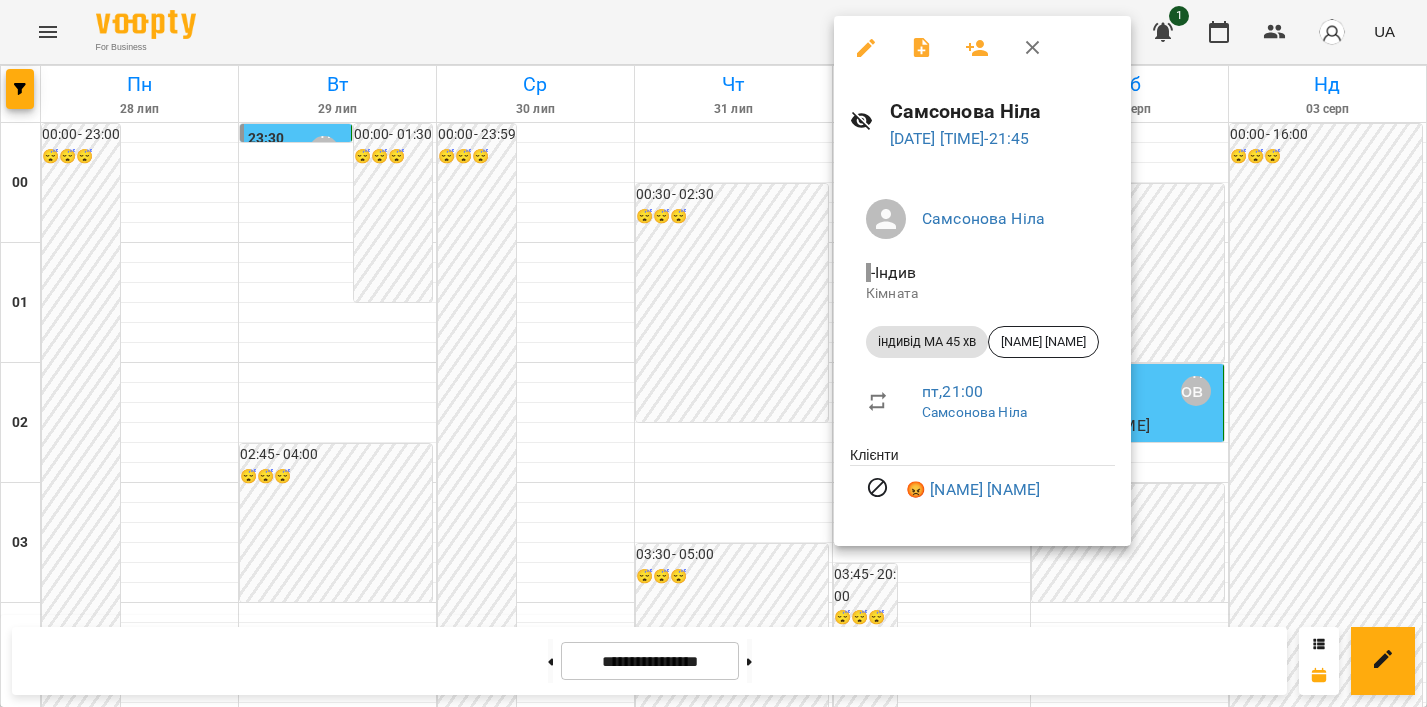 click at bounding box center [713, 353] 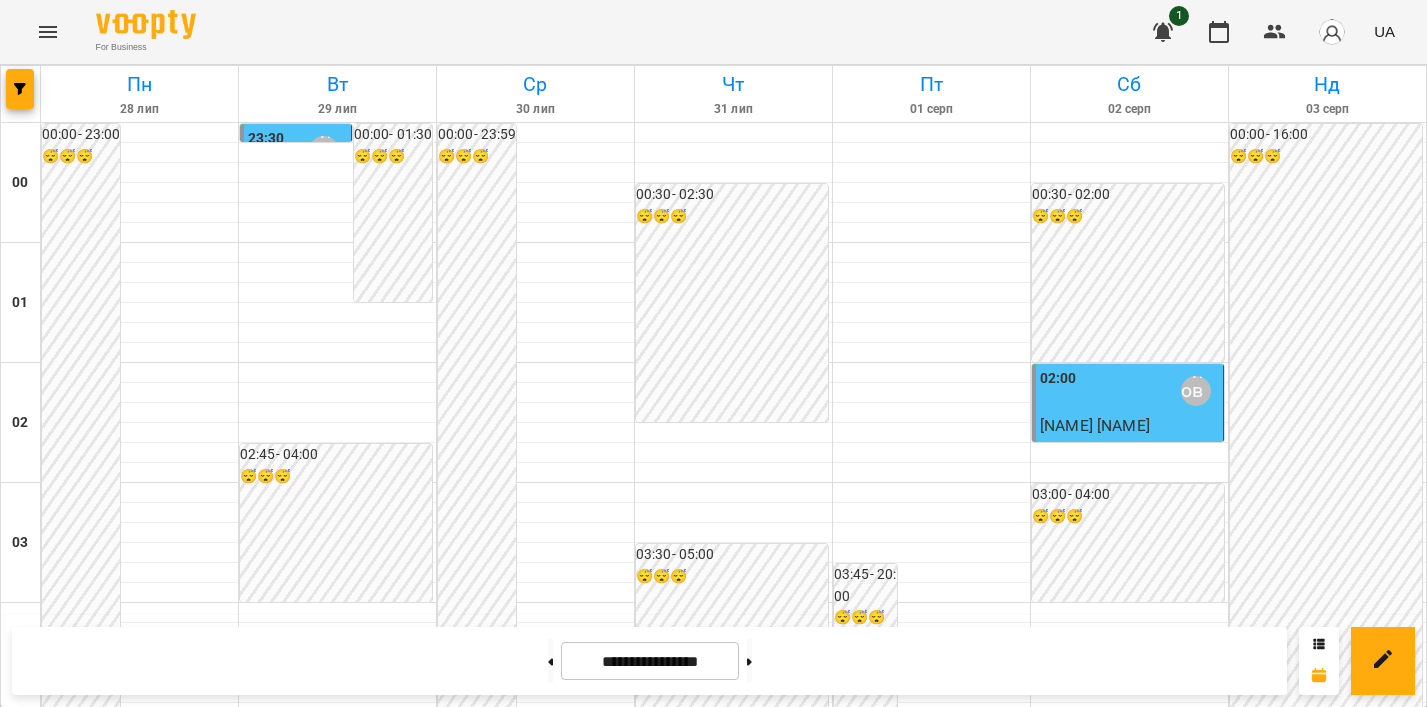 scroll, scrollTop: 1809, scrollLeft: 0, axis: vertical 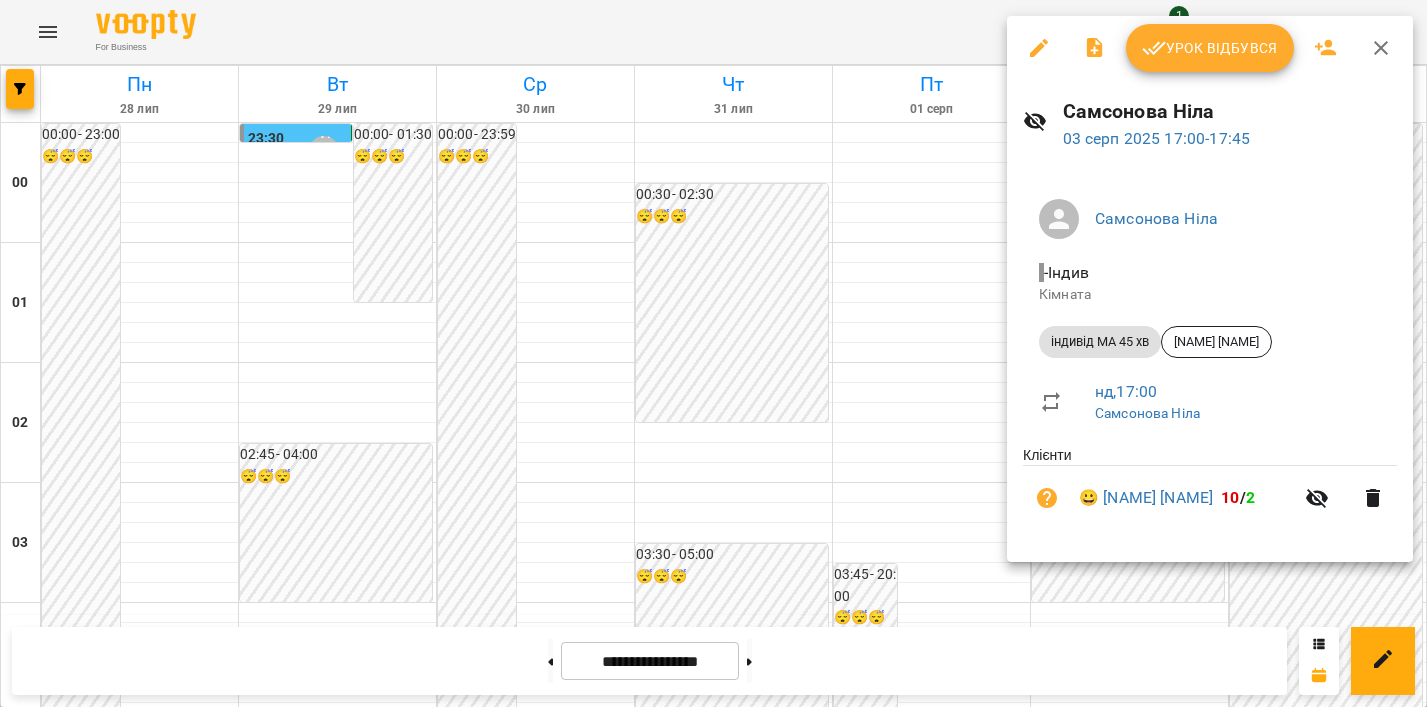 click on "Урок відбувся" at bounding box center [1210, 48] 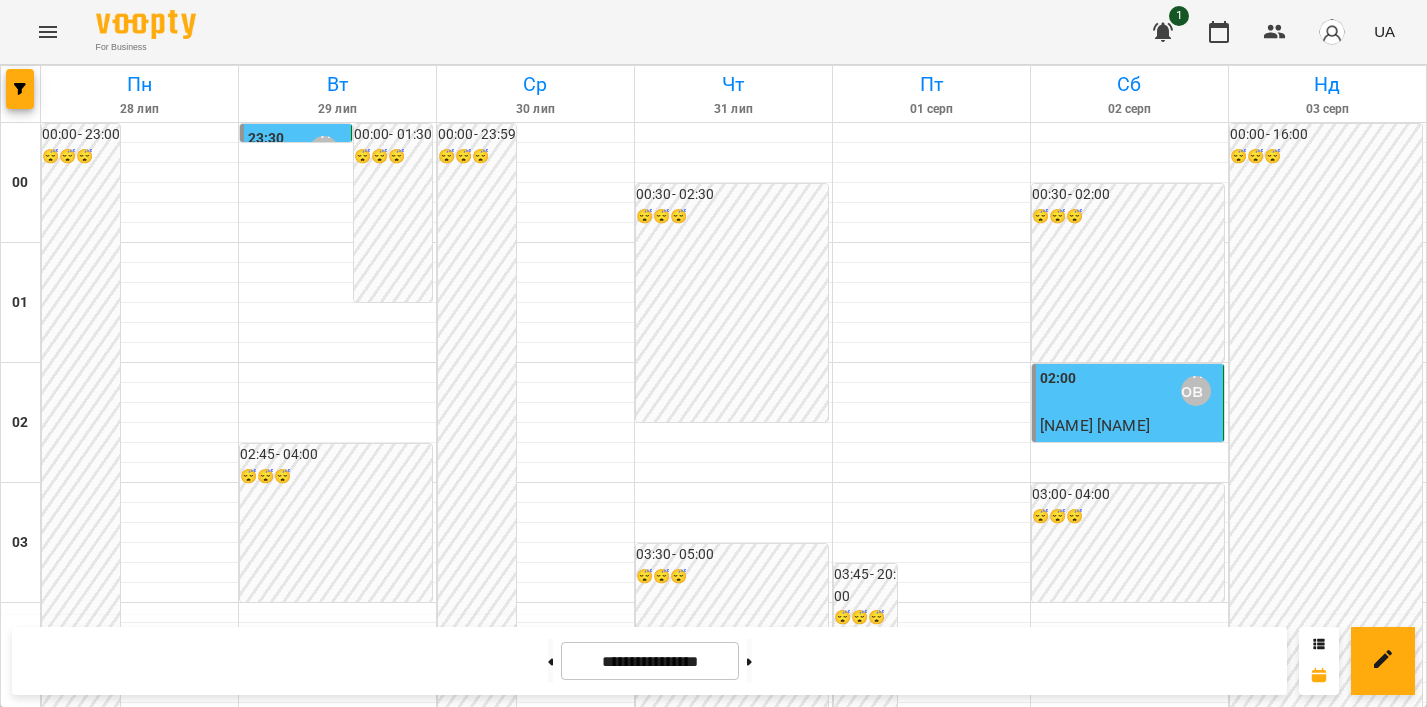 scroll, scrollTop: 2064, scrollLeft: 0, axis: vertical 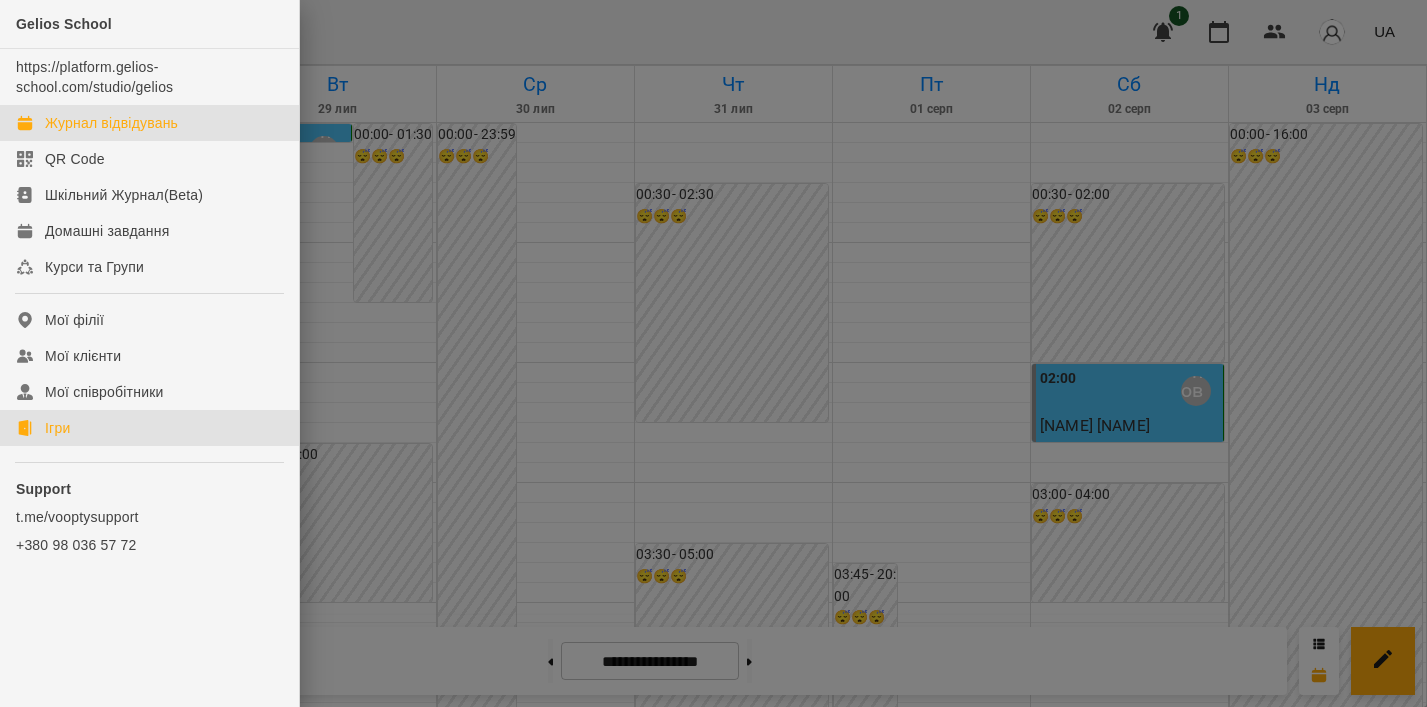 click on "Ігри" at bounding box center [57, 428] 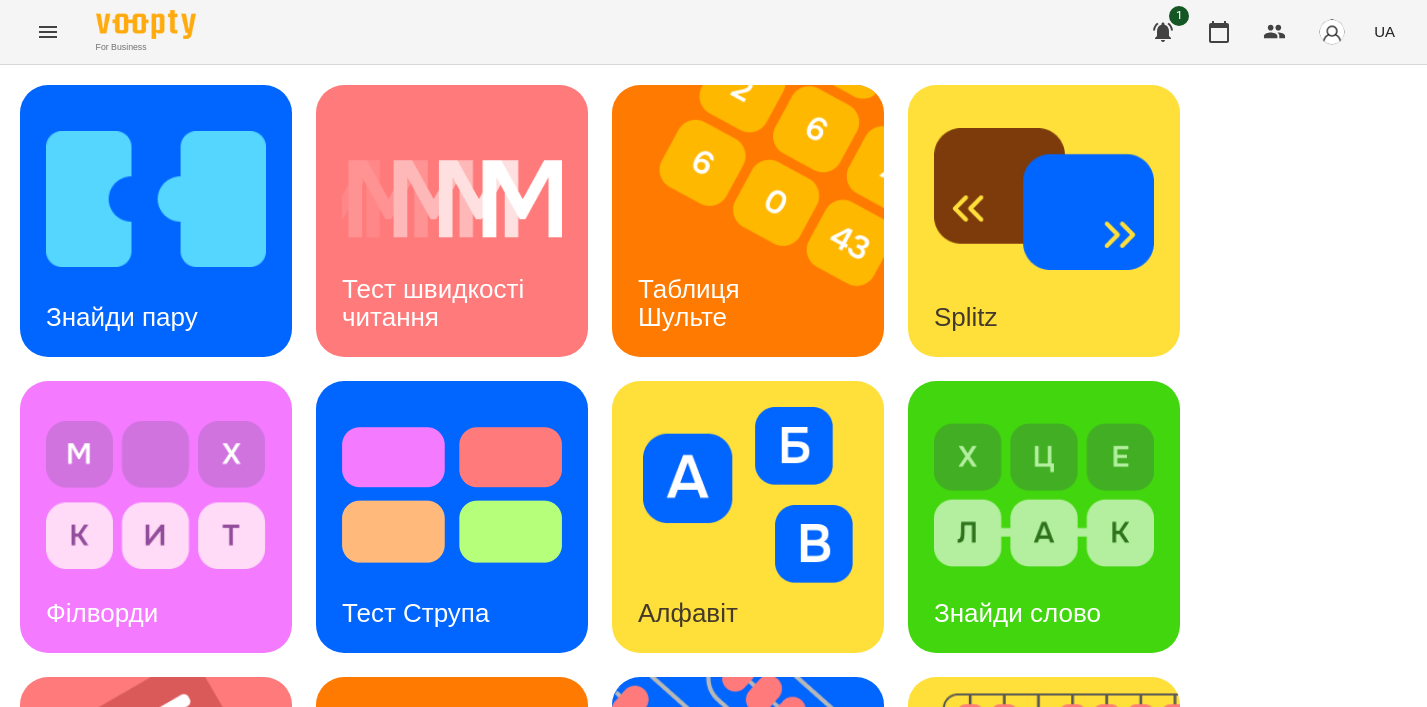 click 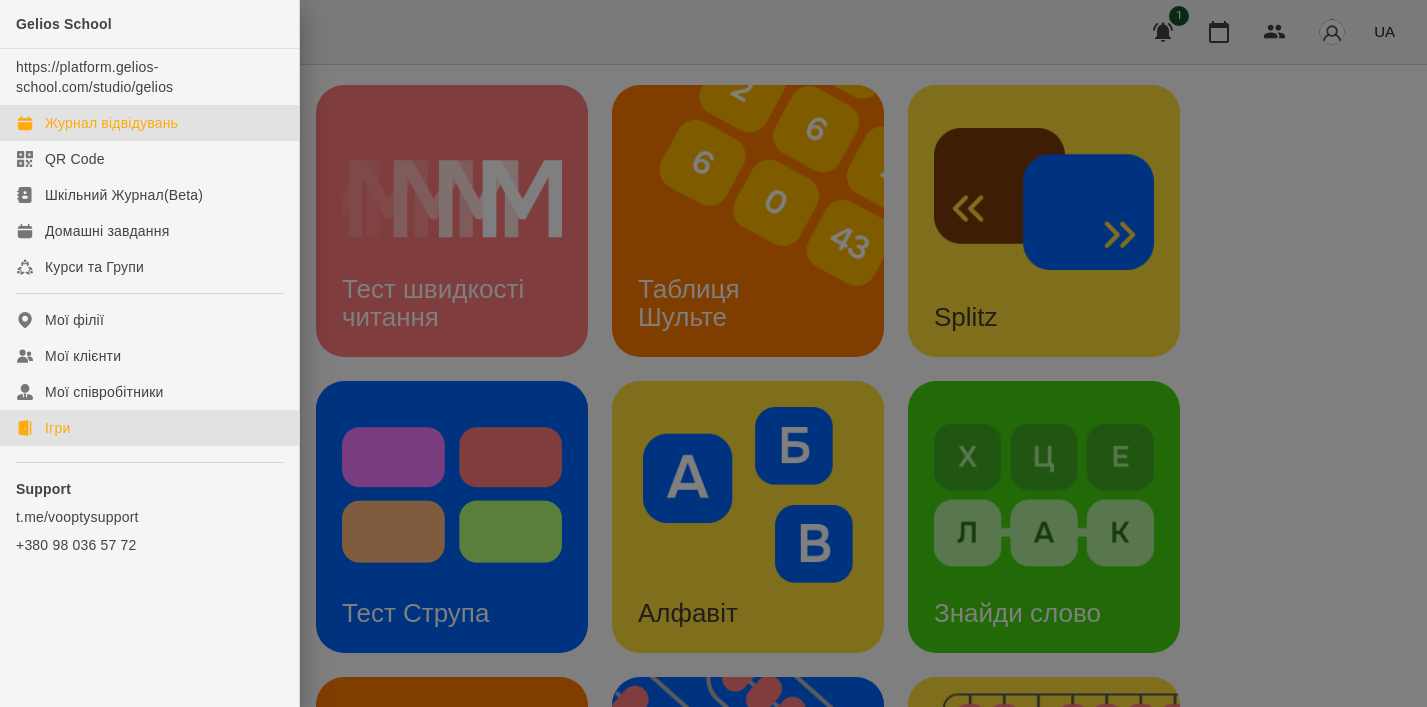 click on "Журнал відвідувань" at bounding box center [111, 123] 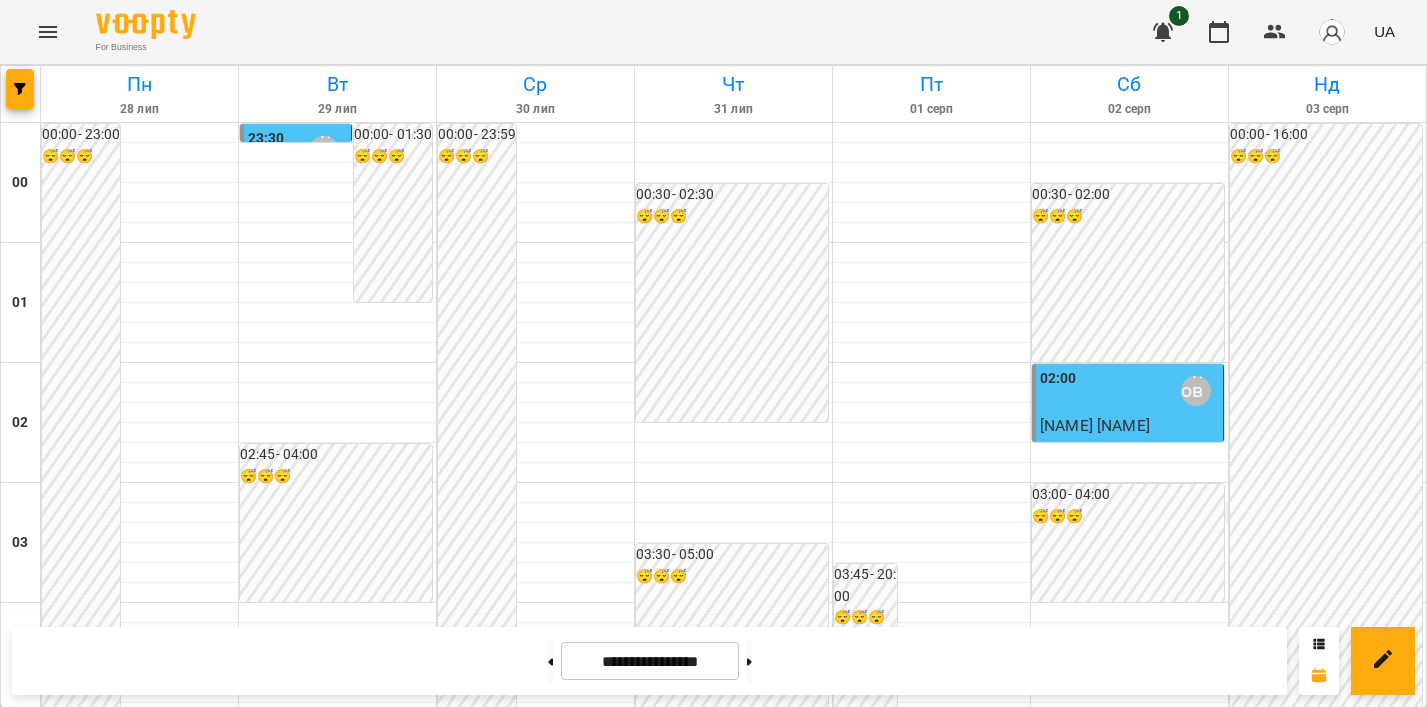 scroll, scrollTop: 2143, scrollLeft: 0, axis: vertical 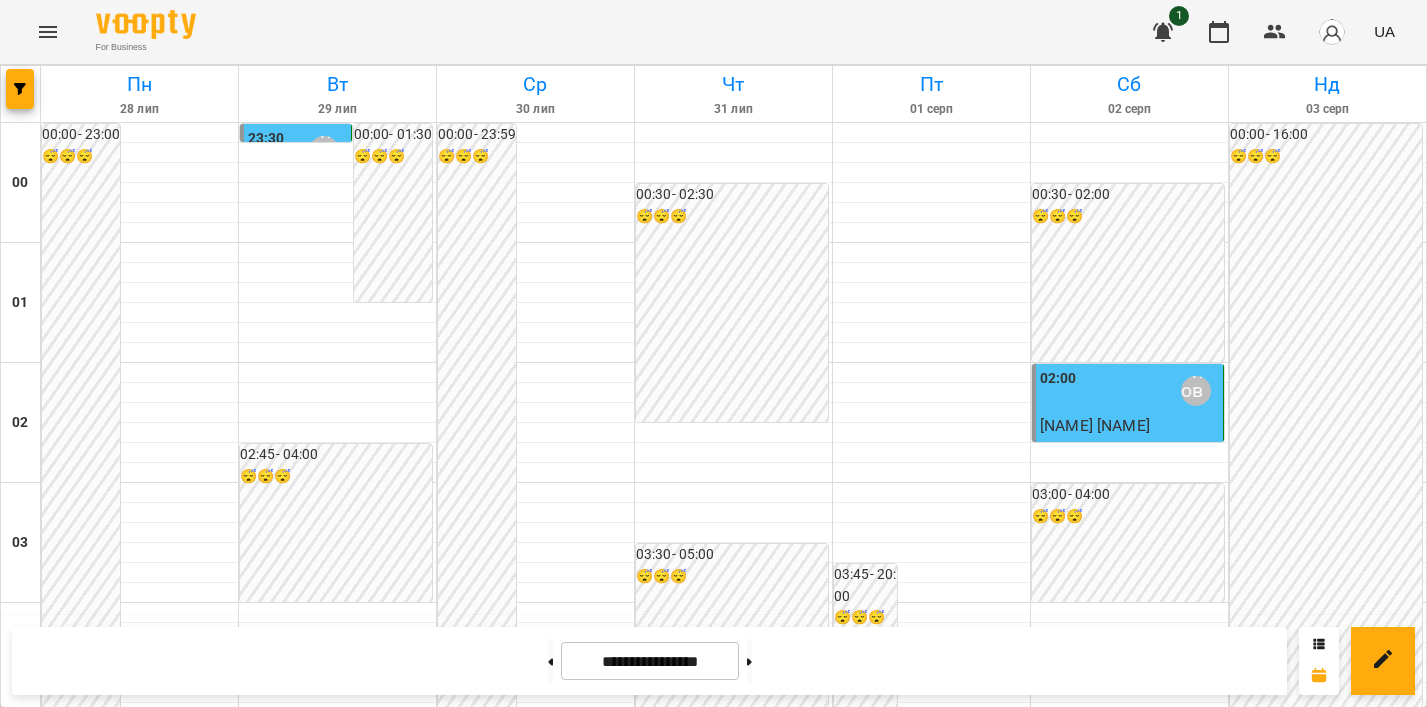 click 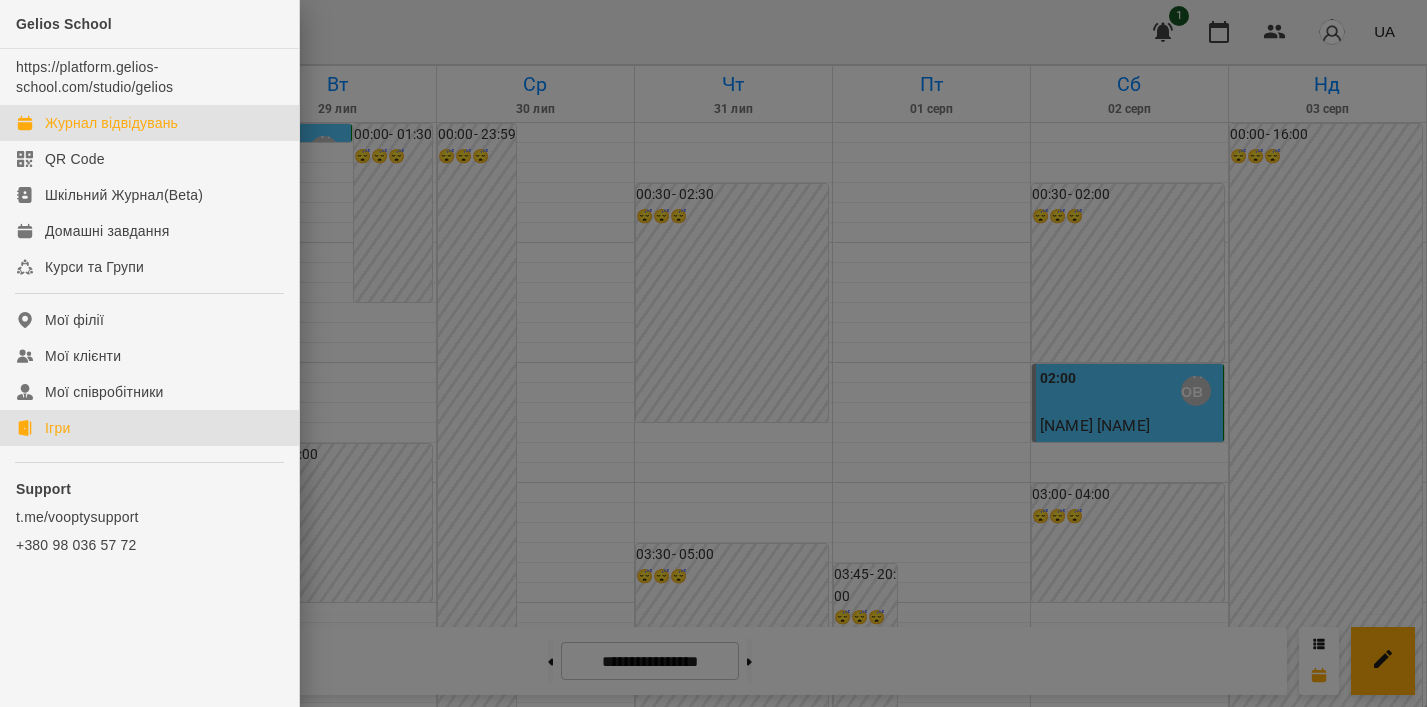 click on "Ігри" 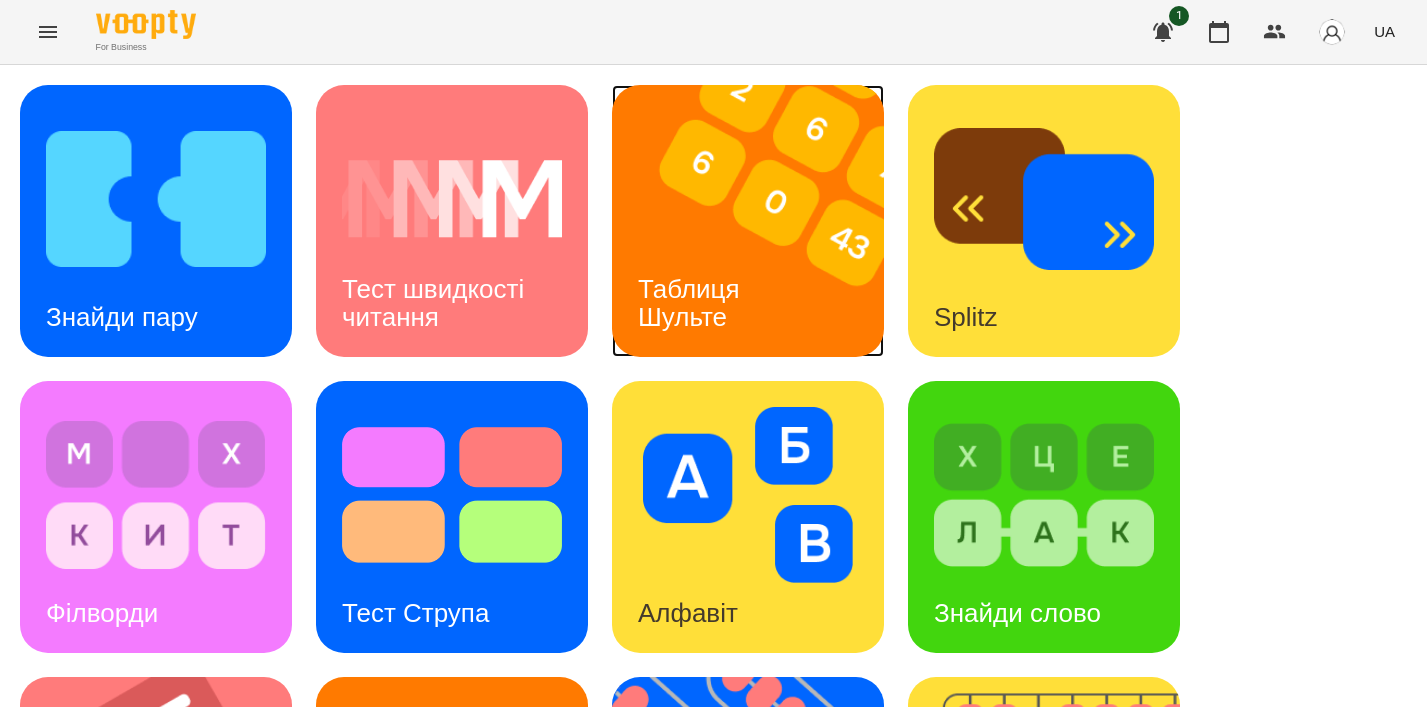 click at bounding box center (760, 221) 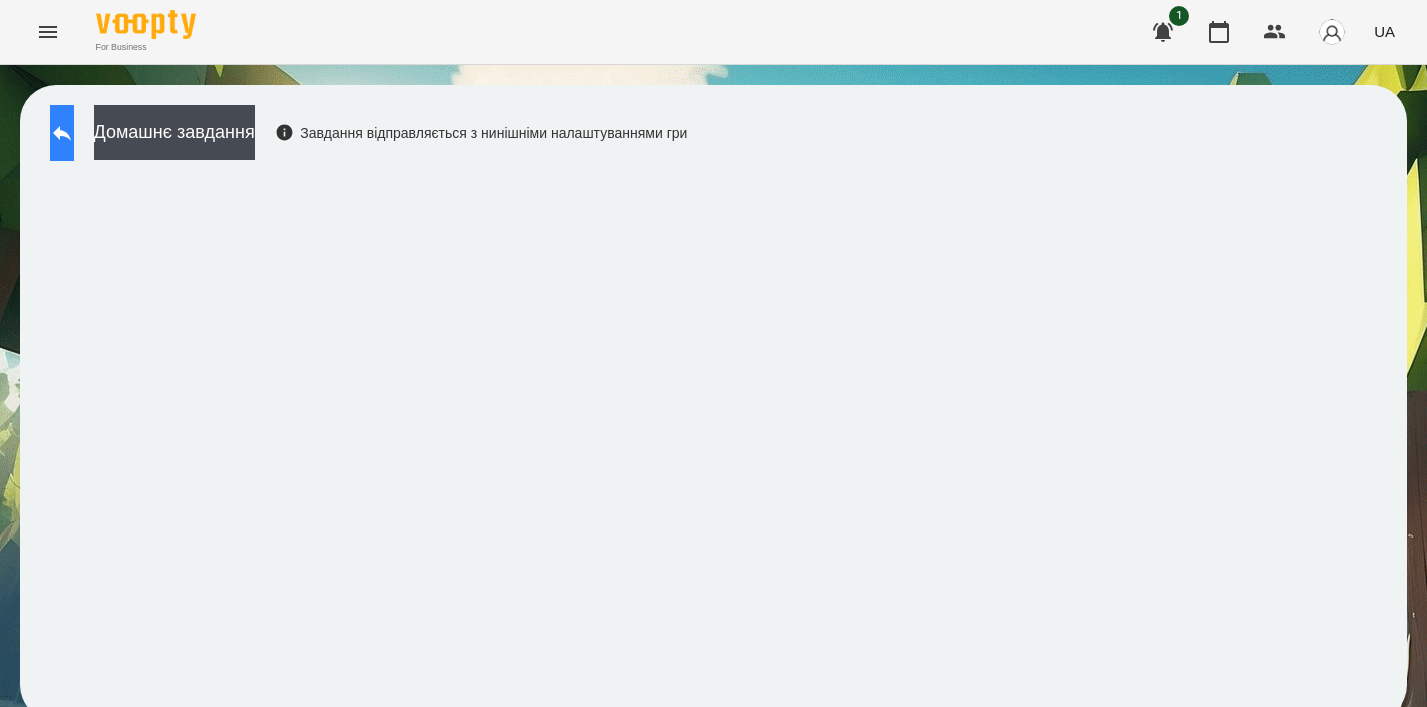 click 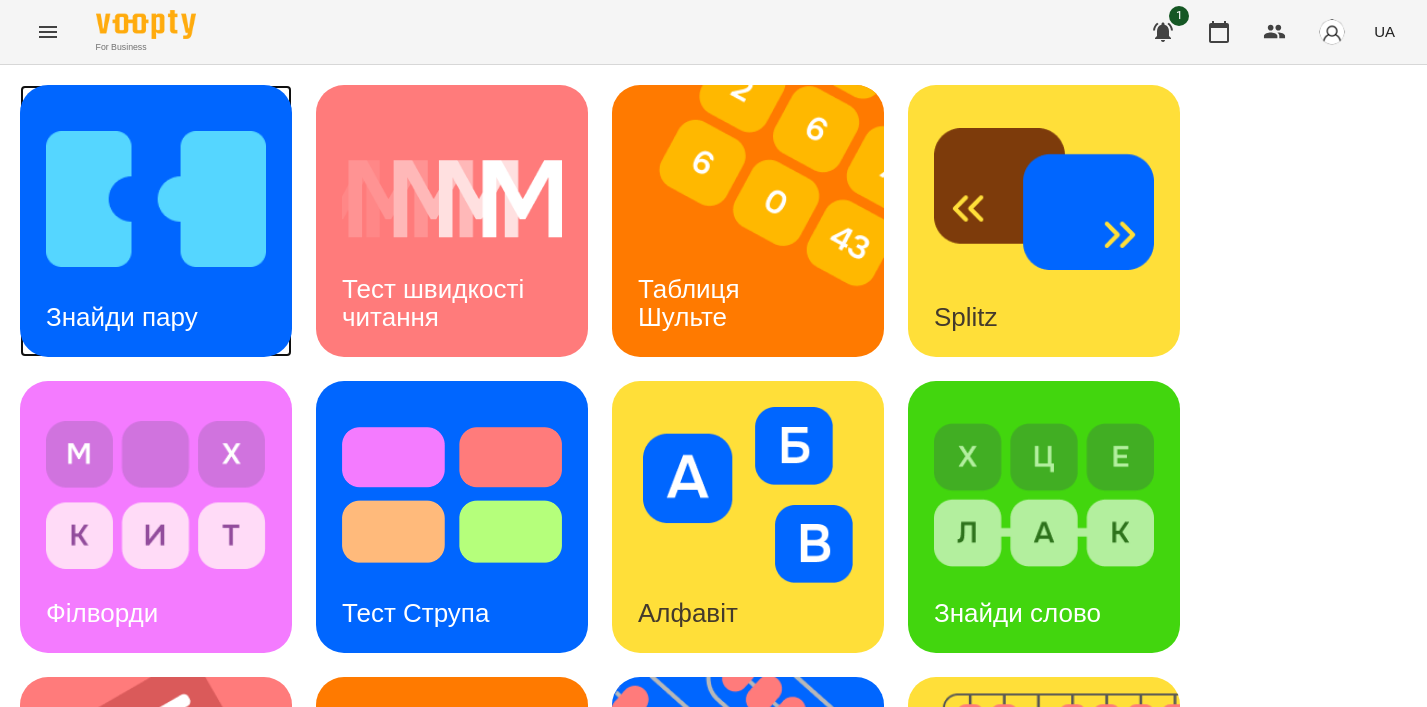 click at bounding box center (156, 199) 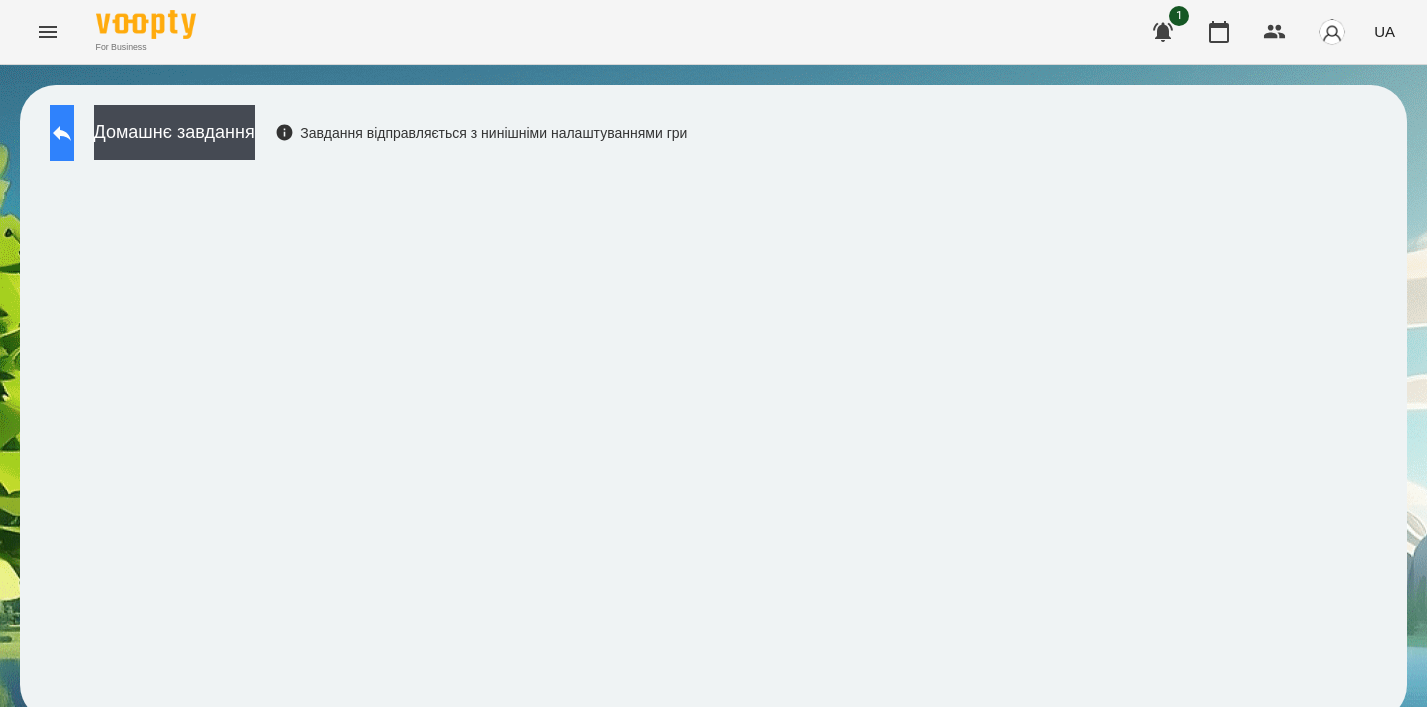 click 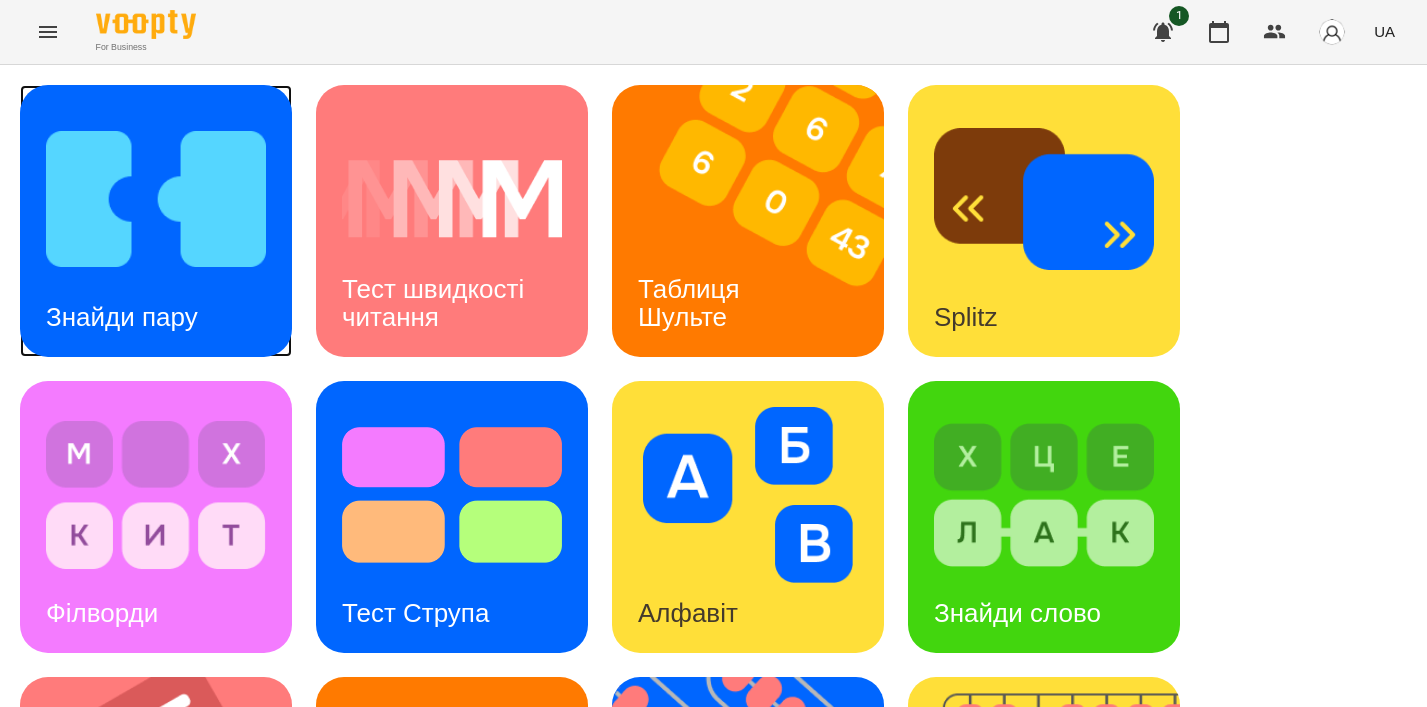 click at bounding box center [156, 199] 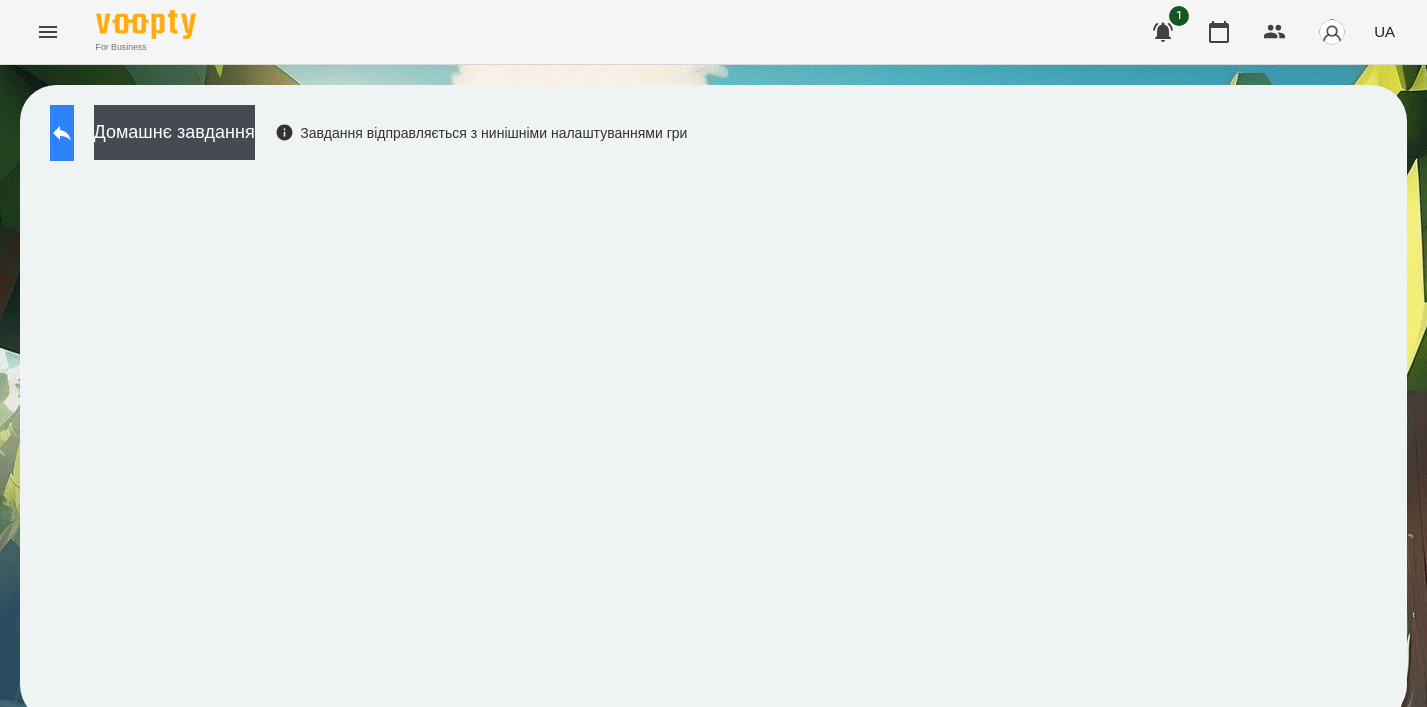 click 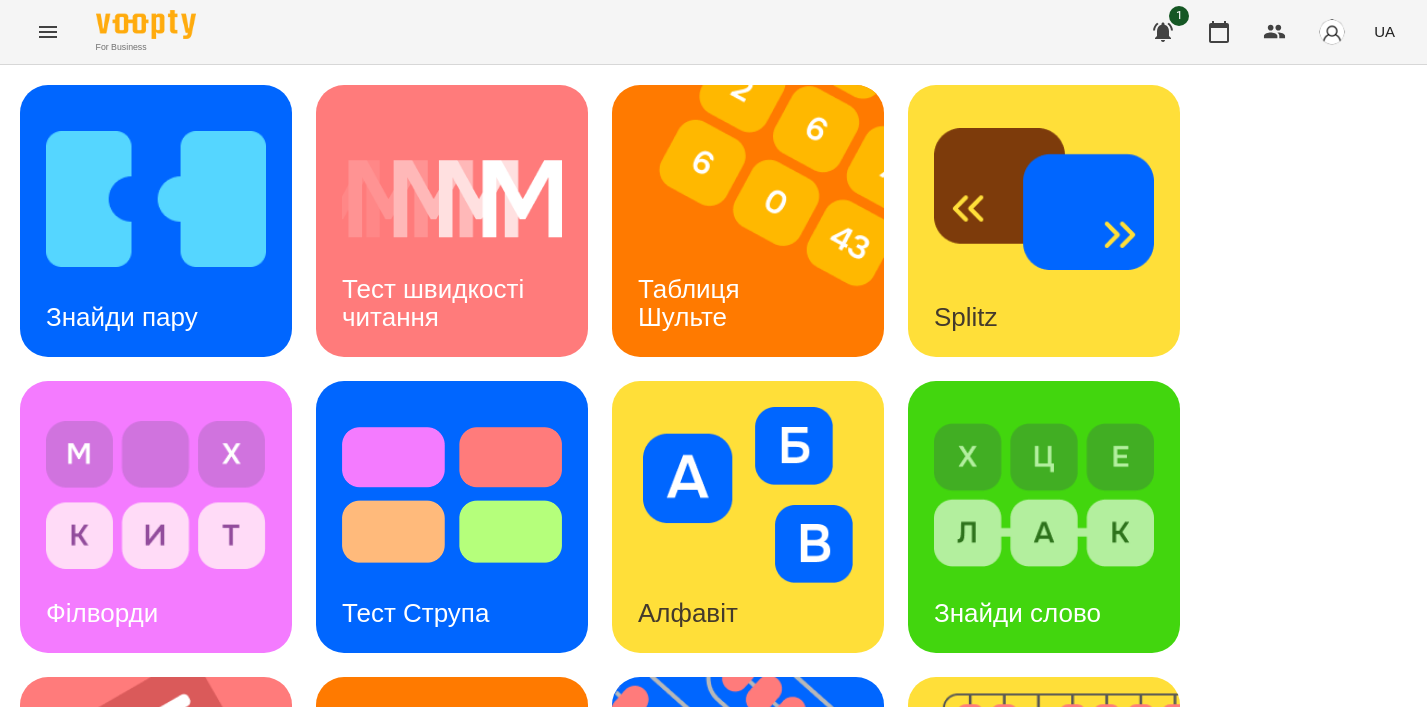scroll, scrollTop: 797, scrollLeft: 0, axis: vertical 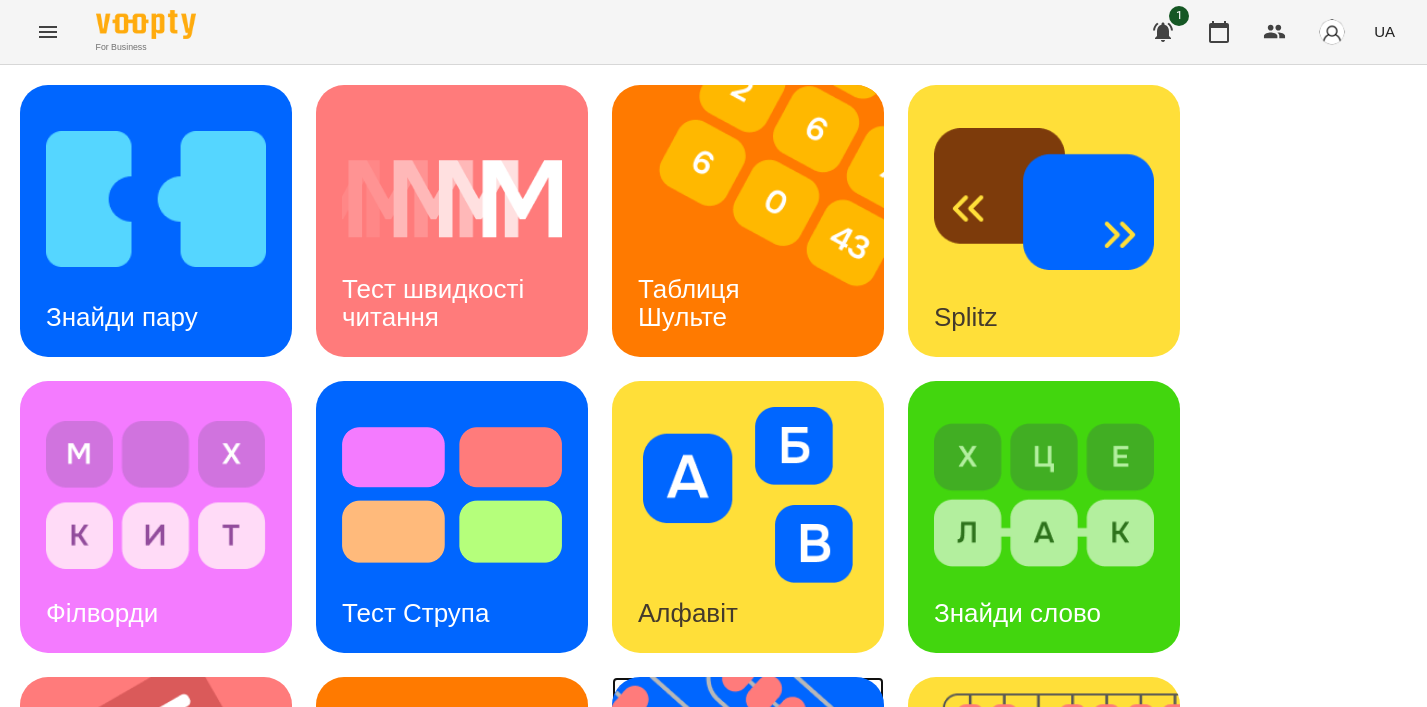 click on "Флешкарти" at bounding box center [706, 909] 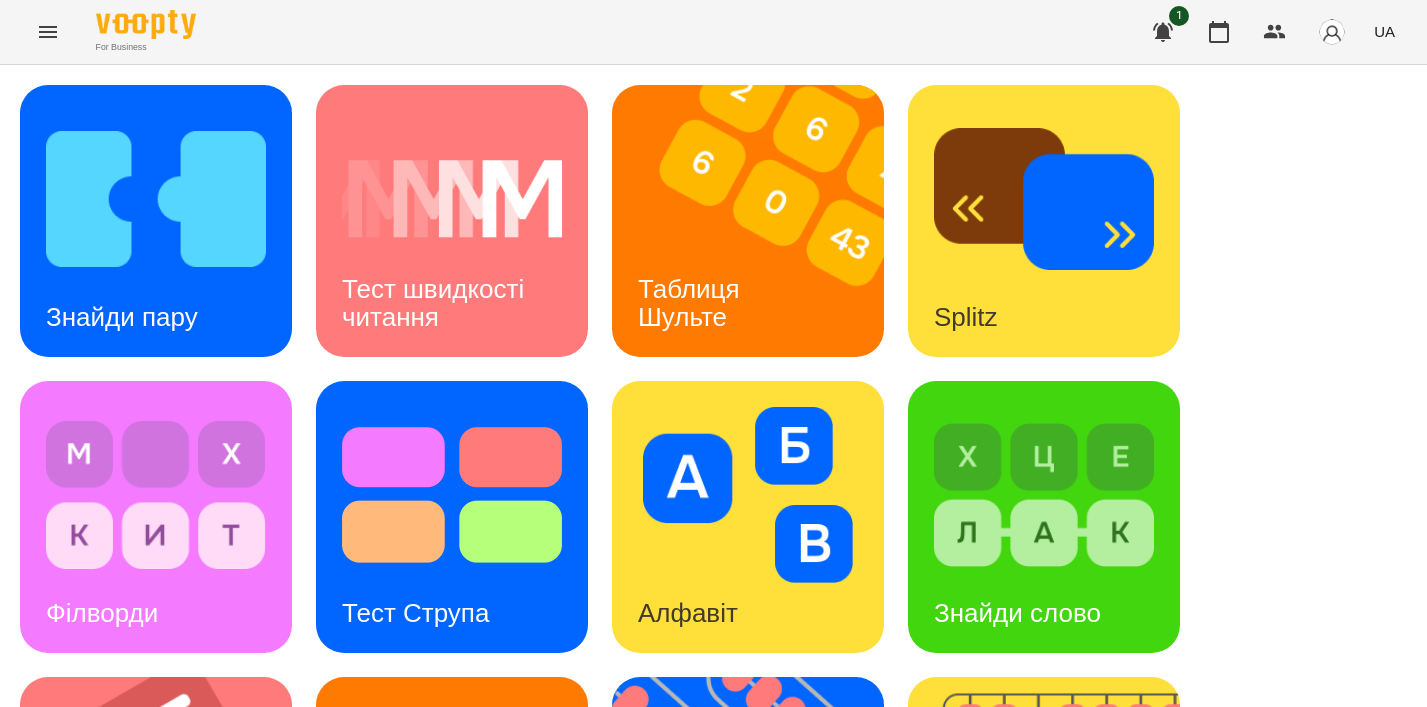 scroll, scrollTop: 0, scrollLeft: 0, axis: both 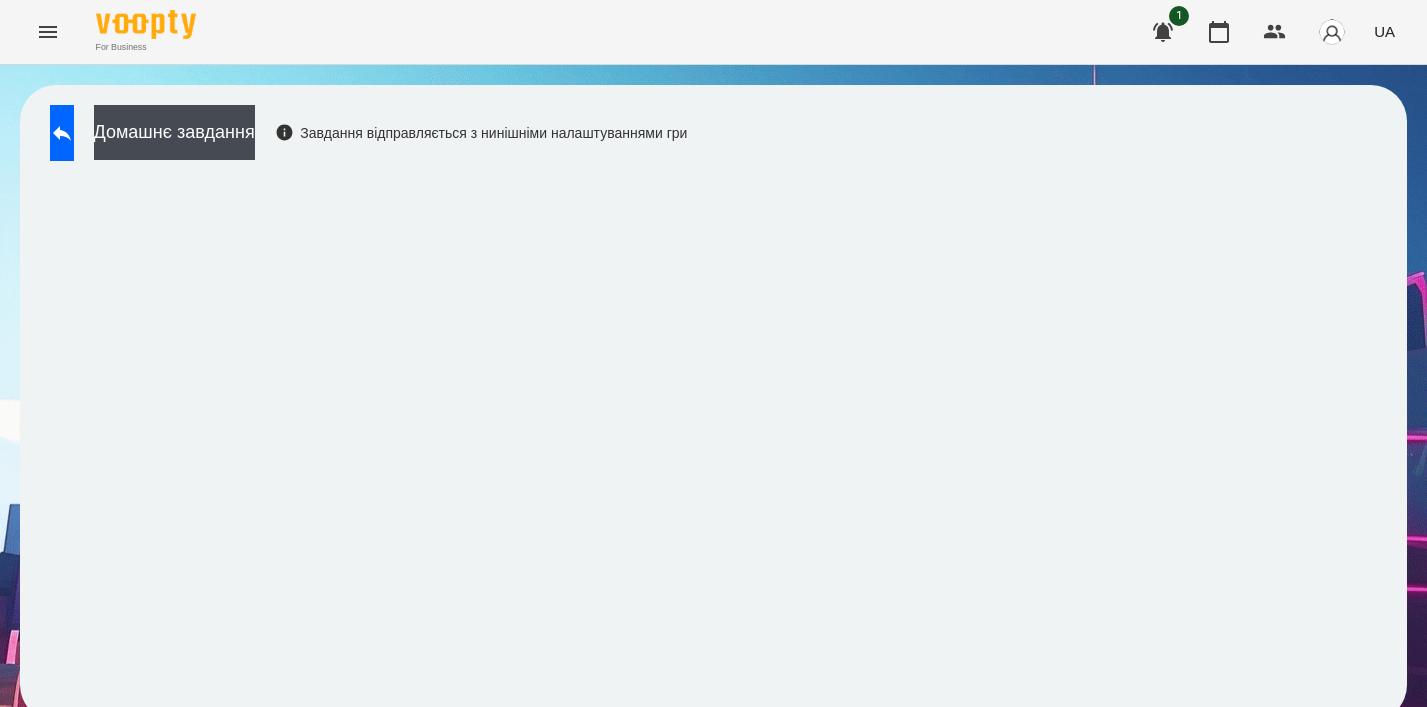 click 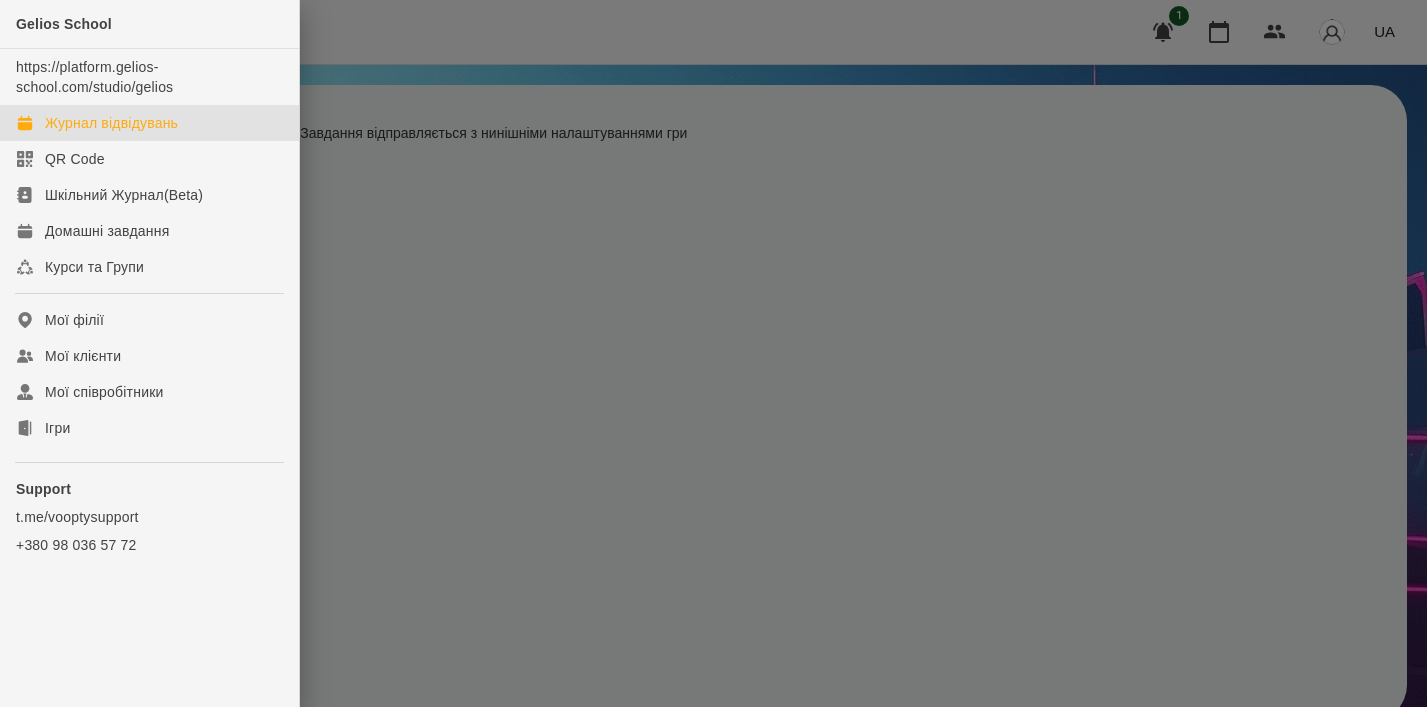 click on "Журнал відвідувань" at bounding box center (149, 123) 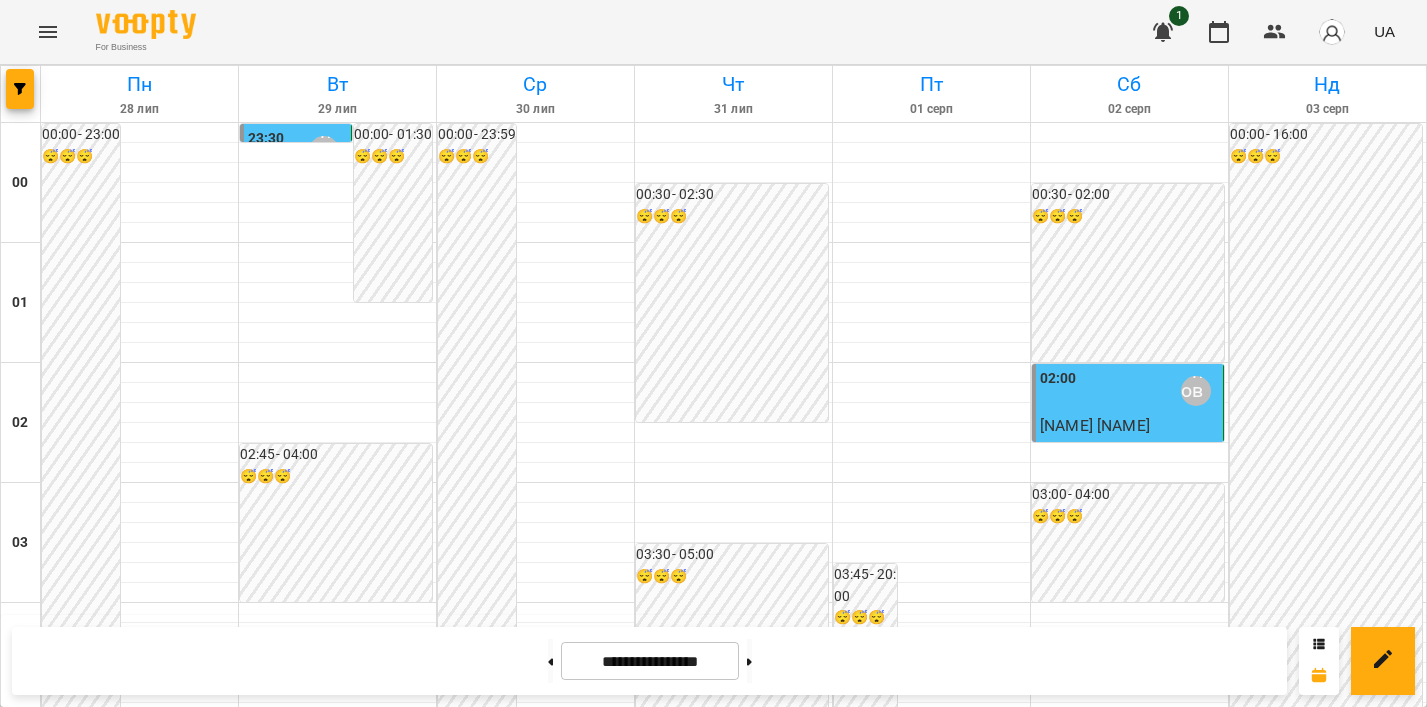 scroll, scrollTop: 1942, scrollLeft: 0, axis: vertical 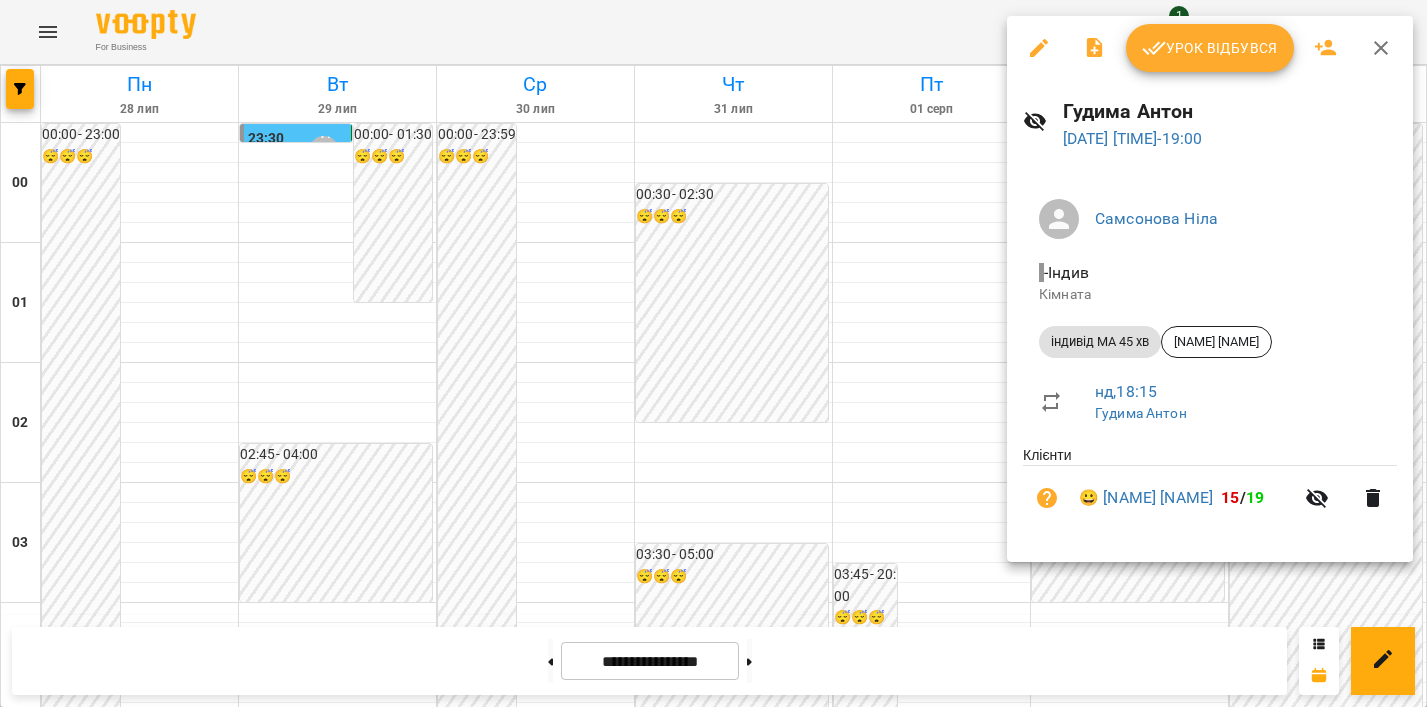 click on "Урок відбувся" at bounding box center [1210, 48] 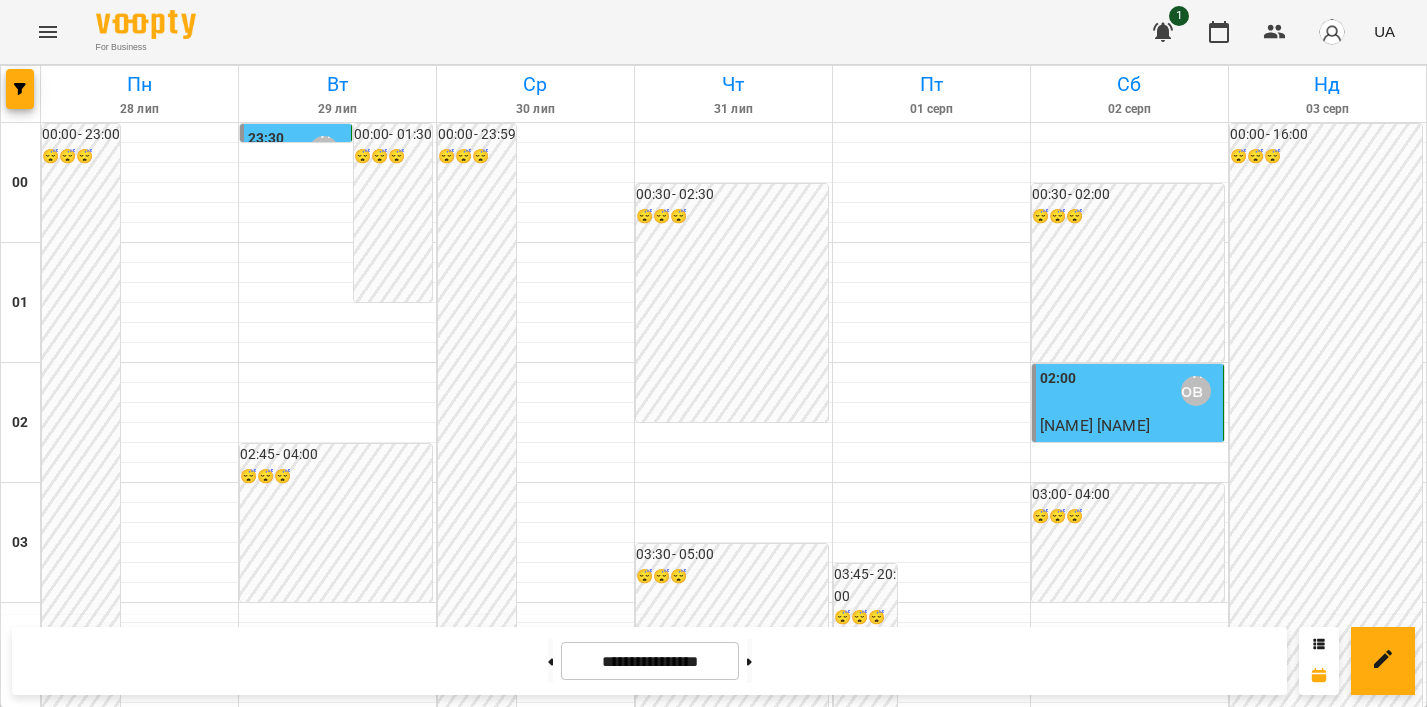 scroll, scrollTop: 2386, scrollLeft: 0, axis: vertical 